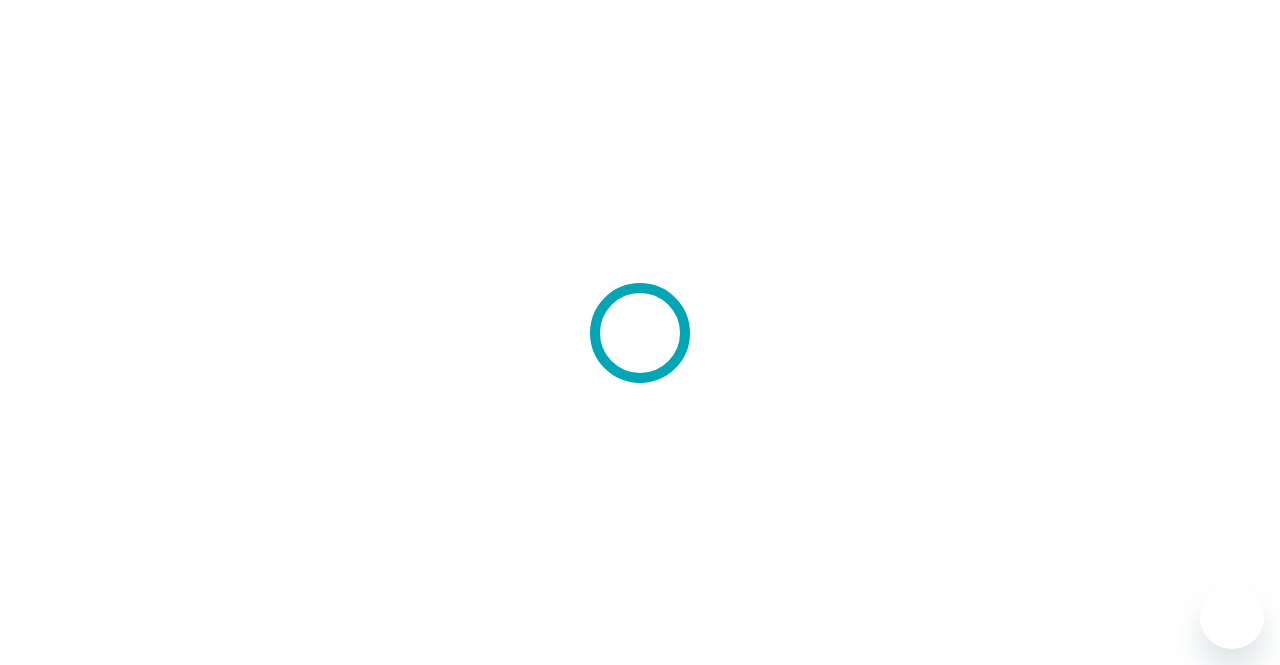 scroll, scrollTop: 0, scrollLeft: 0, axis: both 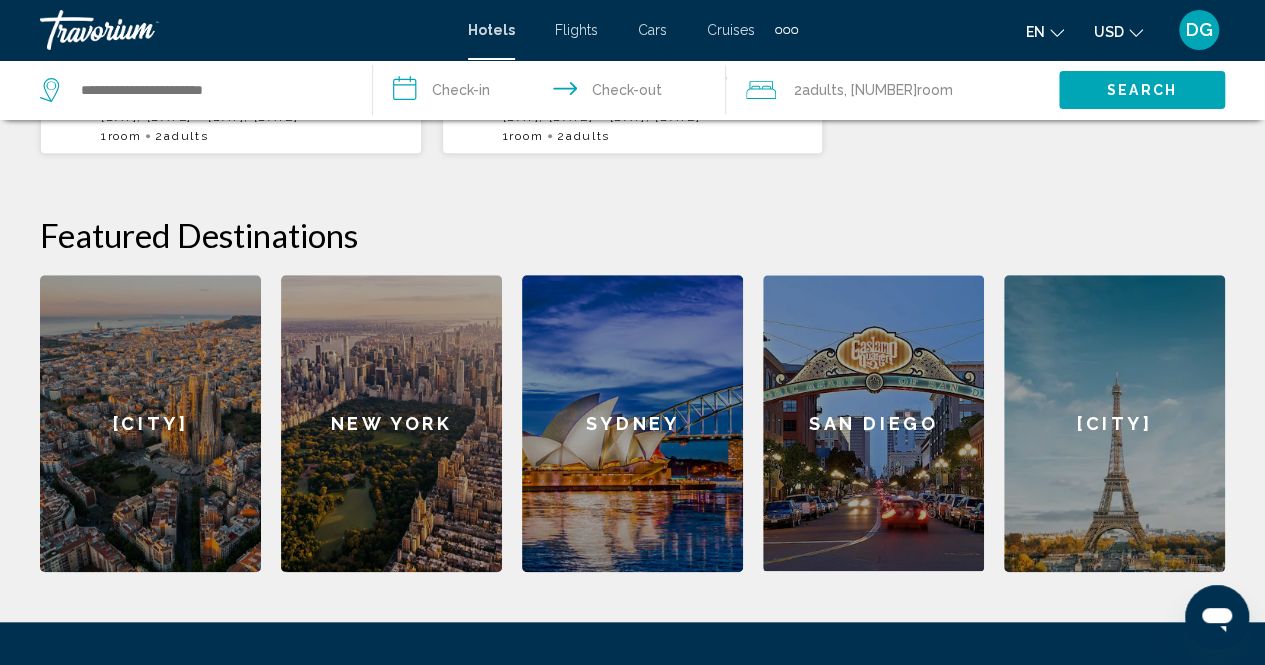 click on "[CITY]" at bounding box center (150, 423) 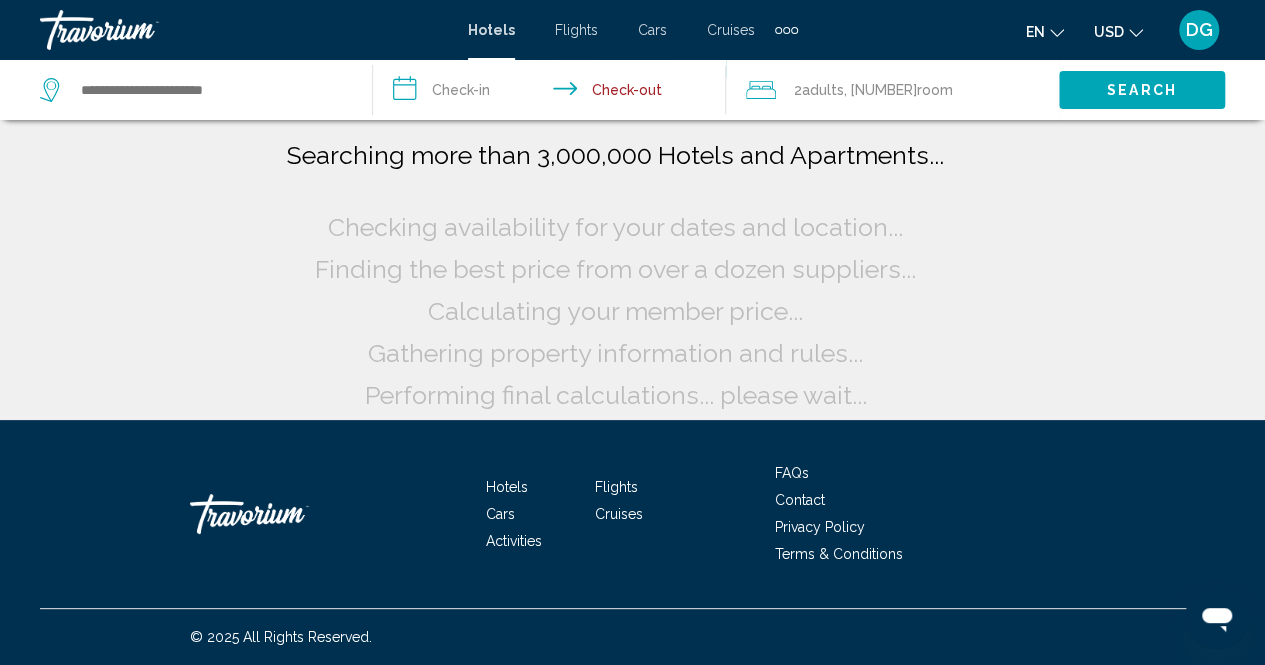 scroll, scrollTop: 0, scrollLeft: 0, axis: both 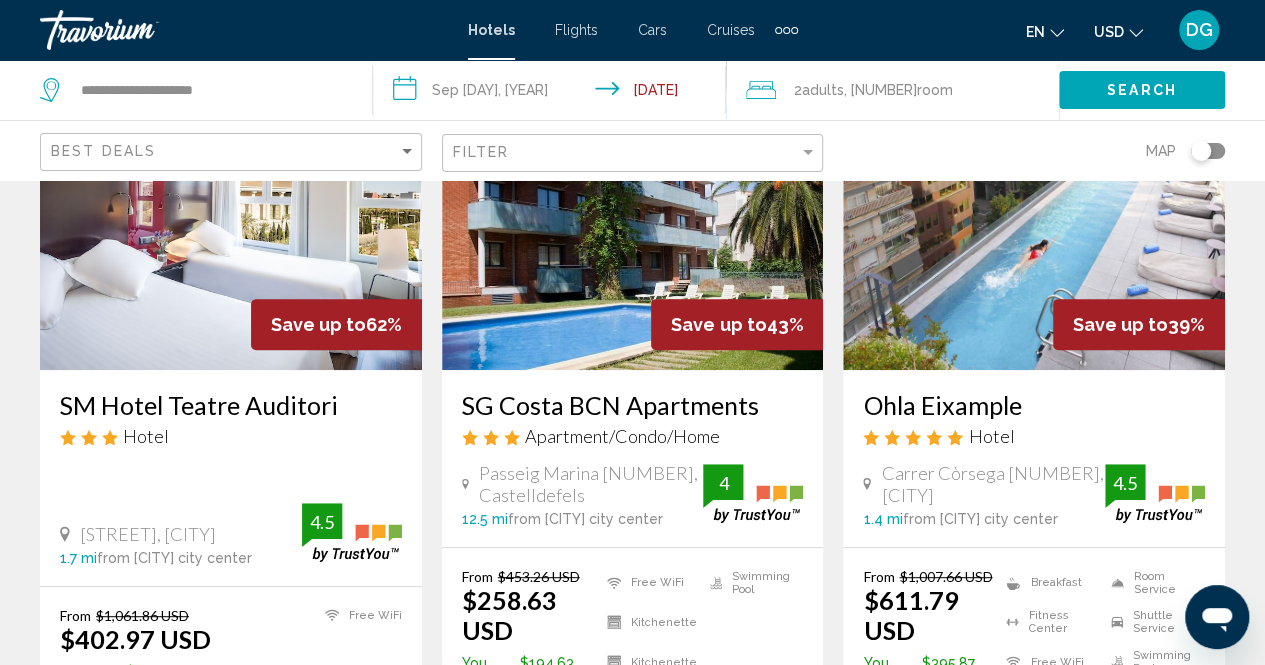 click at bounding box center (231, 210) 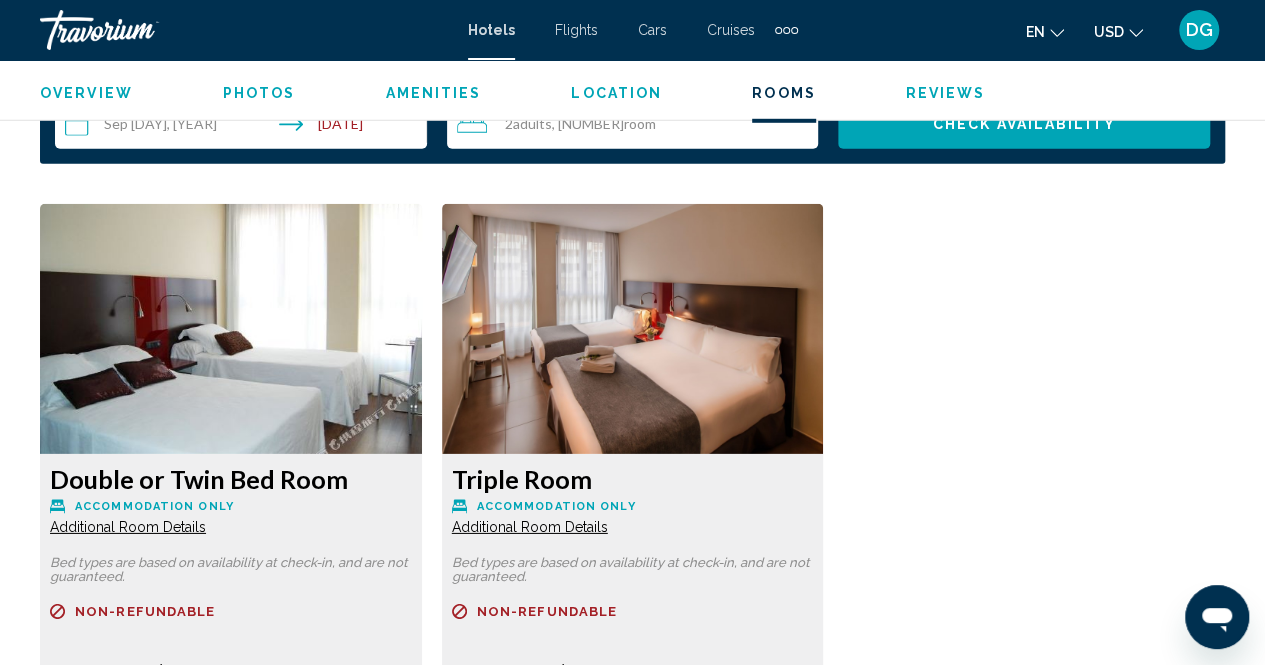 scroll, scrollTop: 3302, scrollLeft: 0, axis: vertical 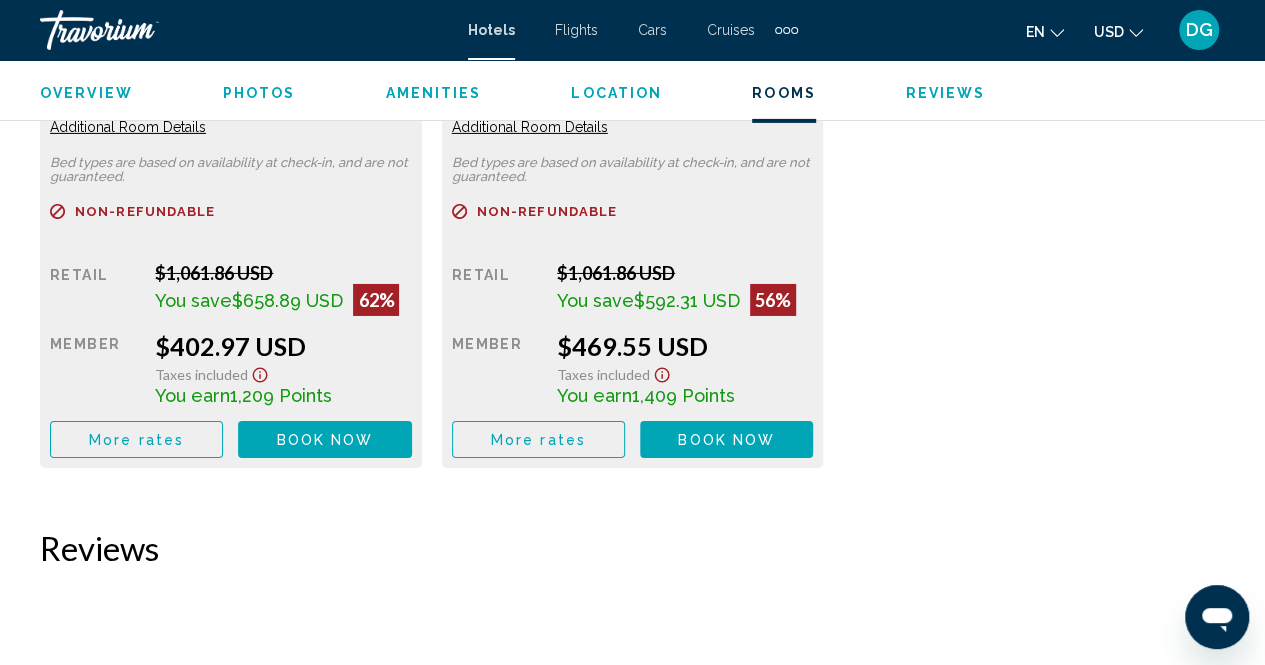 click on "More rates" at bounding box center (136, 440) 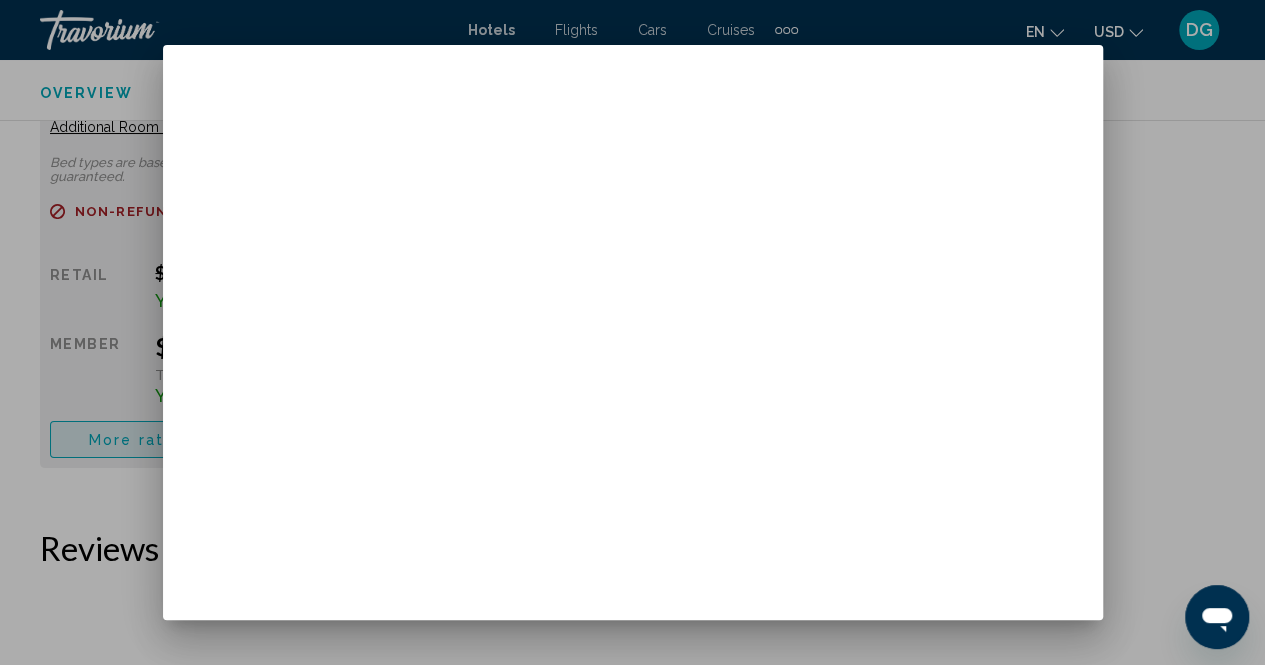 scroll, scrollTop: 0, scrollLeft: 0, axis: both 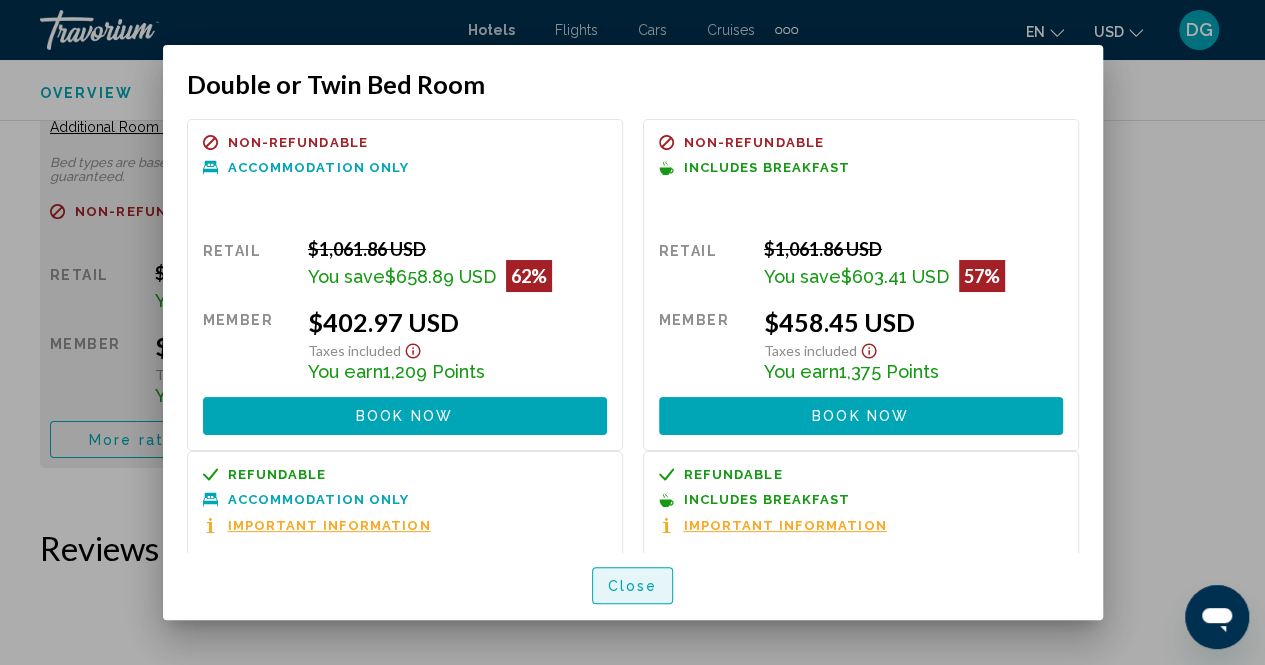 click on "Close" at bounding box center (633, 585) 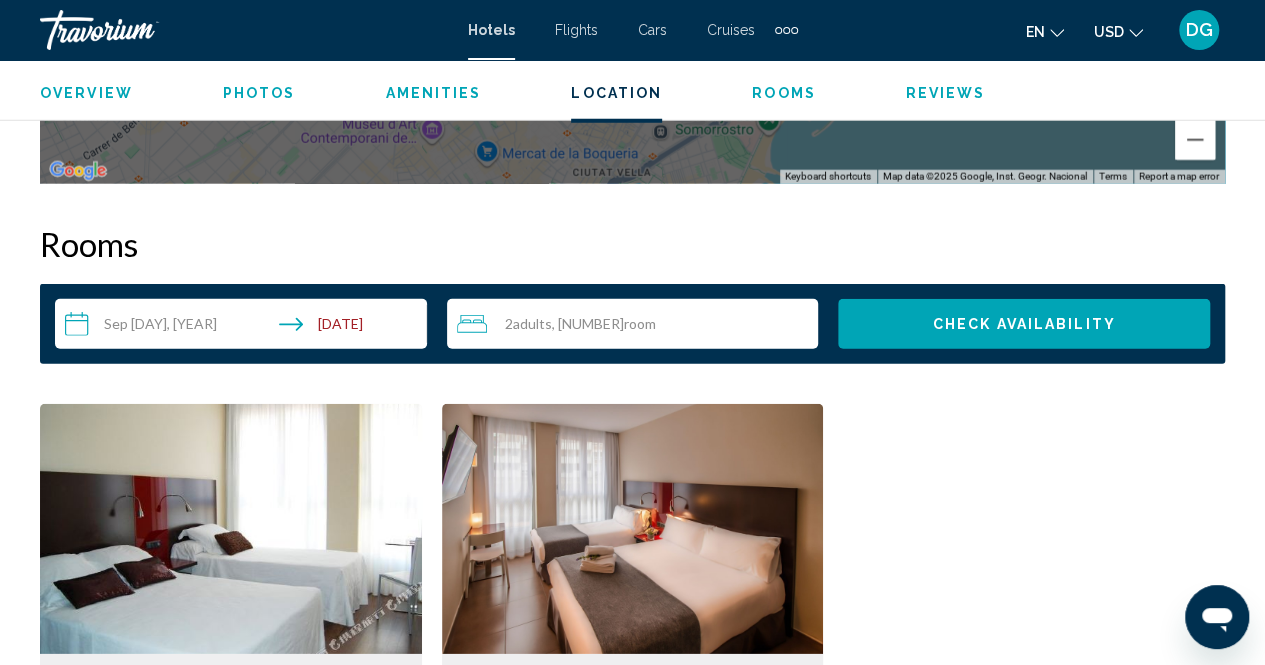 scroll, scrollTop: 2402, scrollLeft: 0, axis: vertical 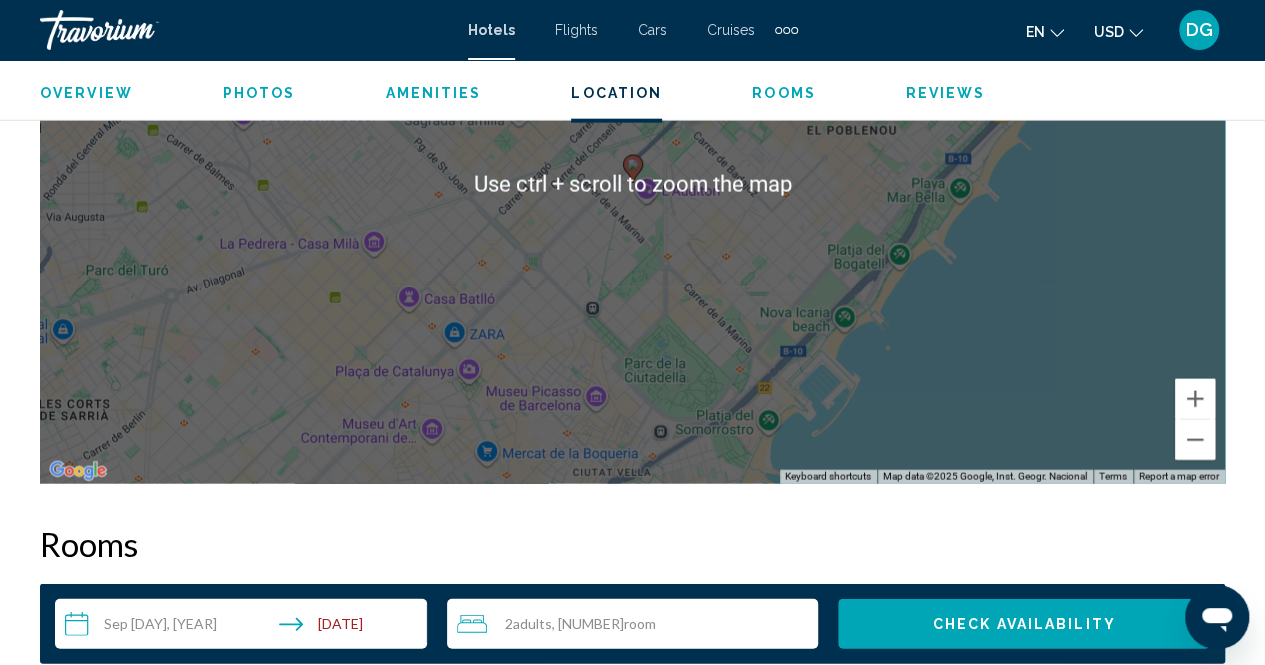 click on "Overview" at bounding box center (86, 93) 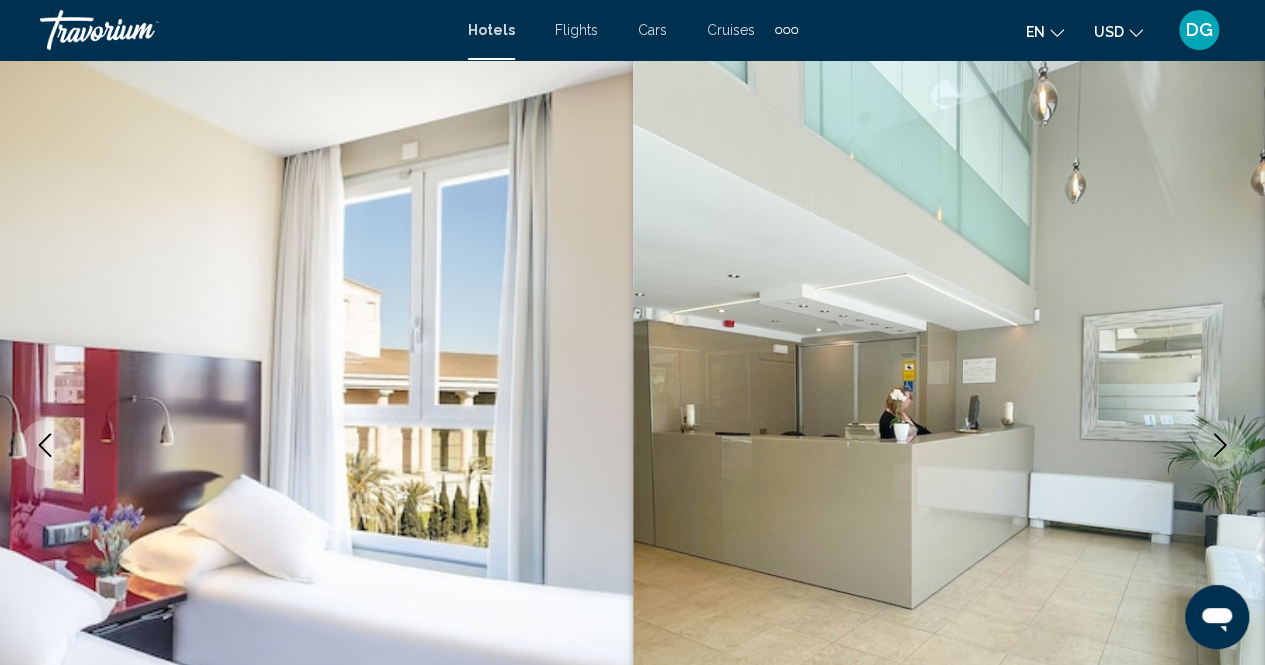 scroll, scrollTop: 0, scrollLeft: 0, axis: both 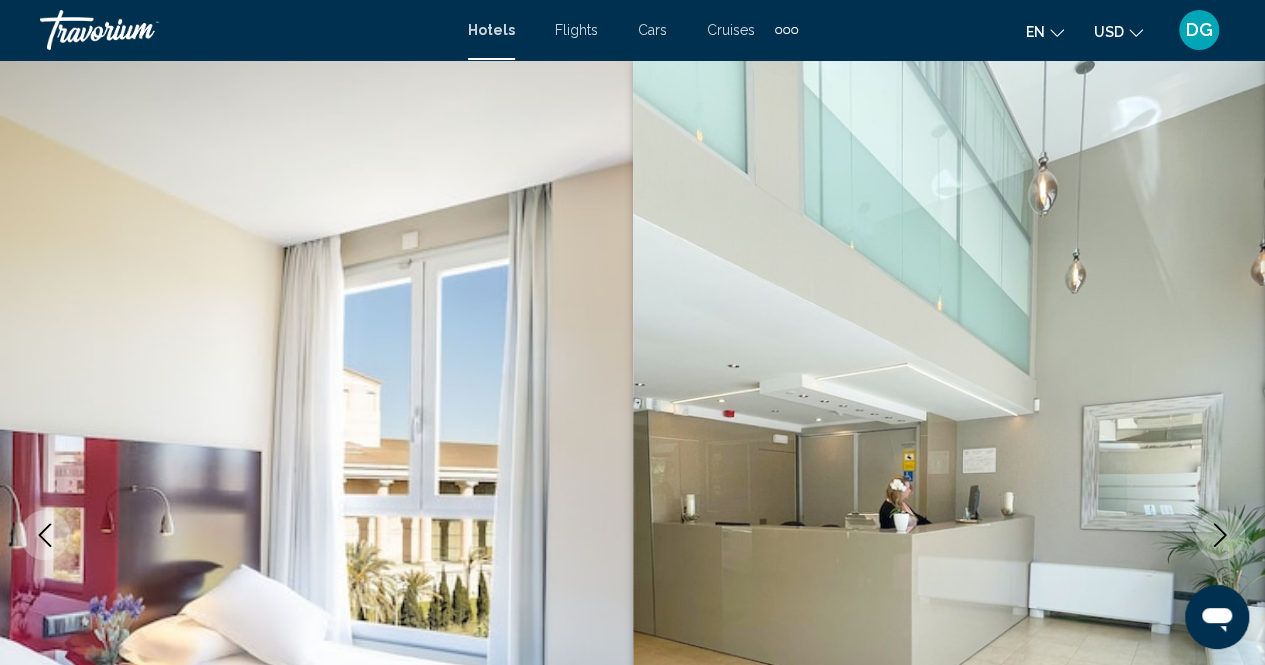 click at bounding box center [140, 30] 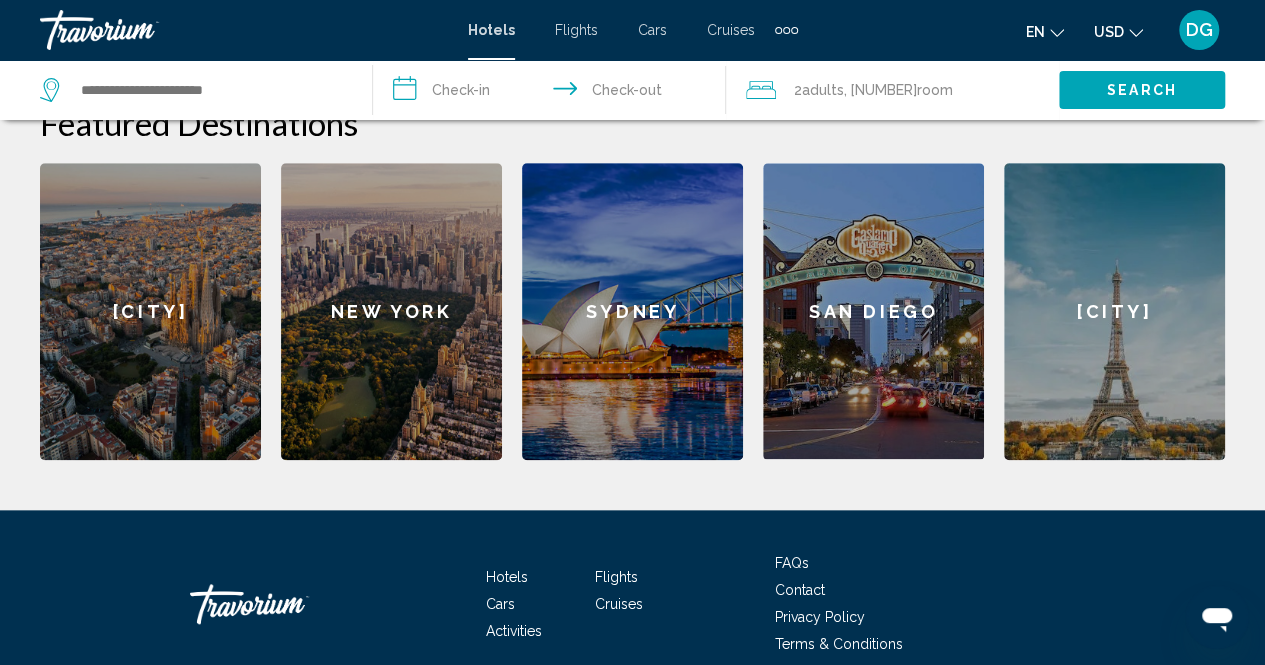 scroll, scrollTop: 890, scrollLeft: 0, axis: vertical 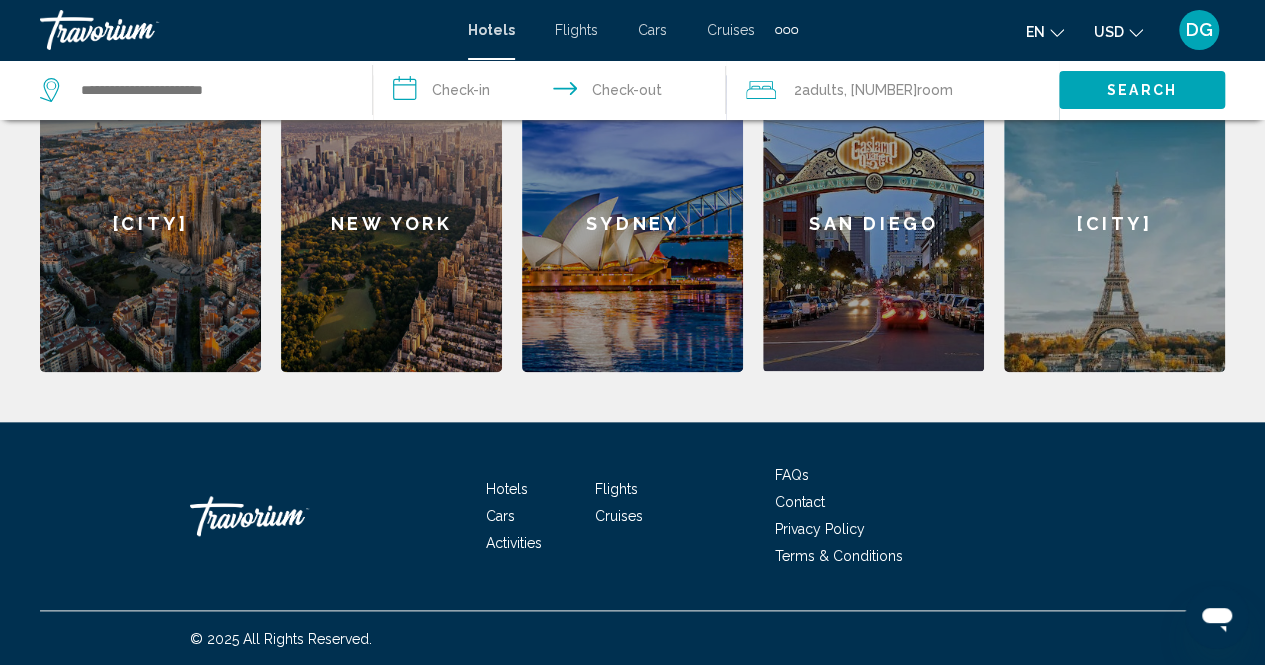 click on "New York" at bounding box center [391, 223] 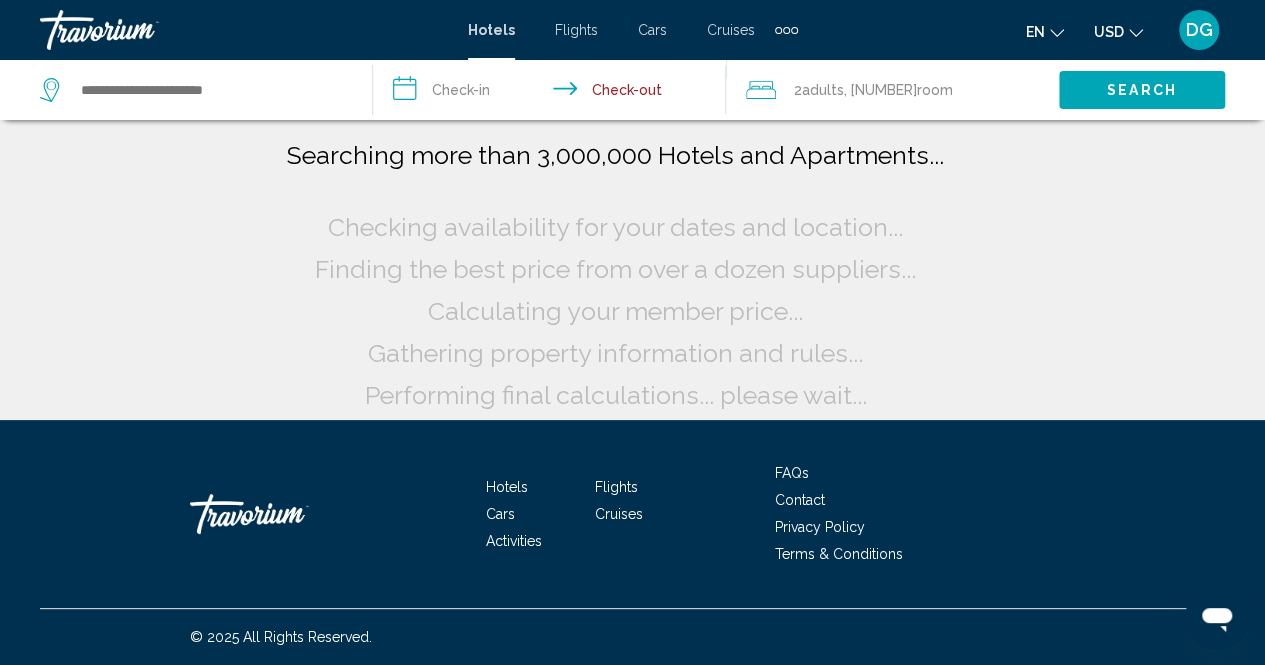 scroll, scrollTop: 0, scrollLeft: 0, axis: both 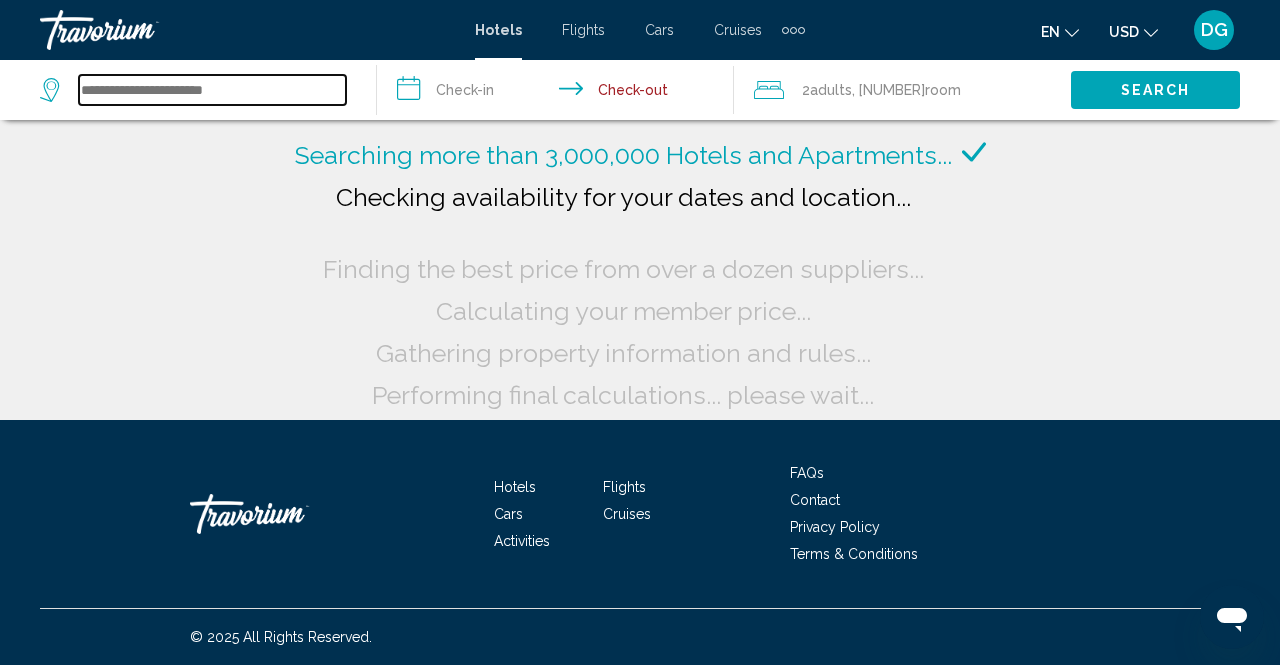click at bounding box center [212, 90] 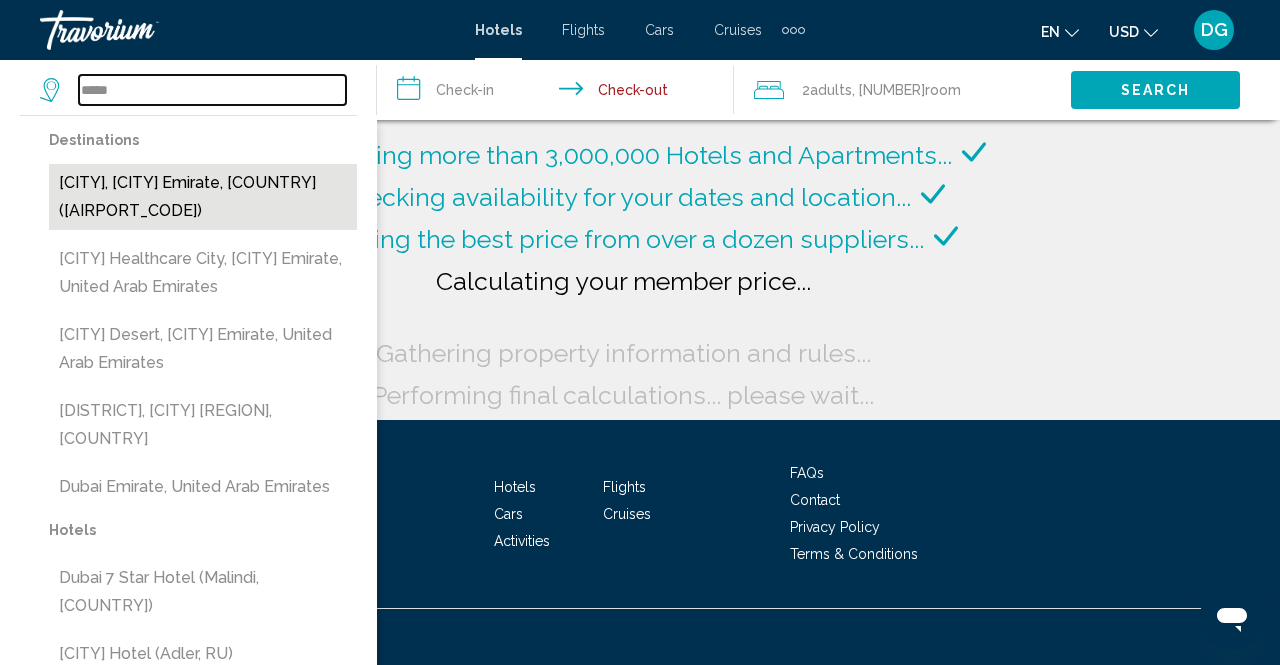 type on "*****" 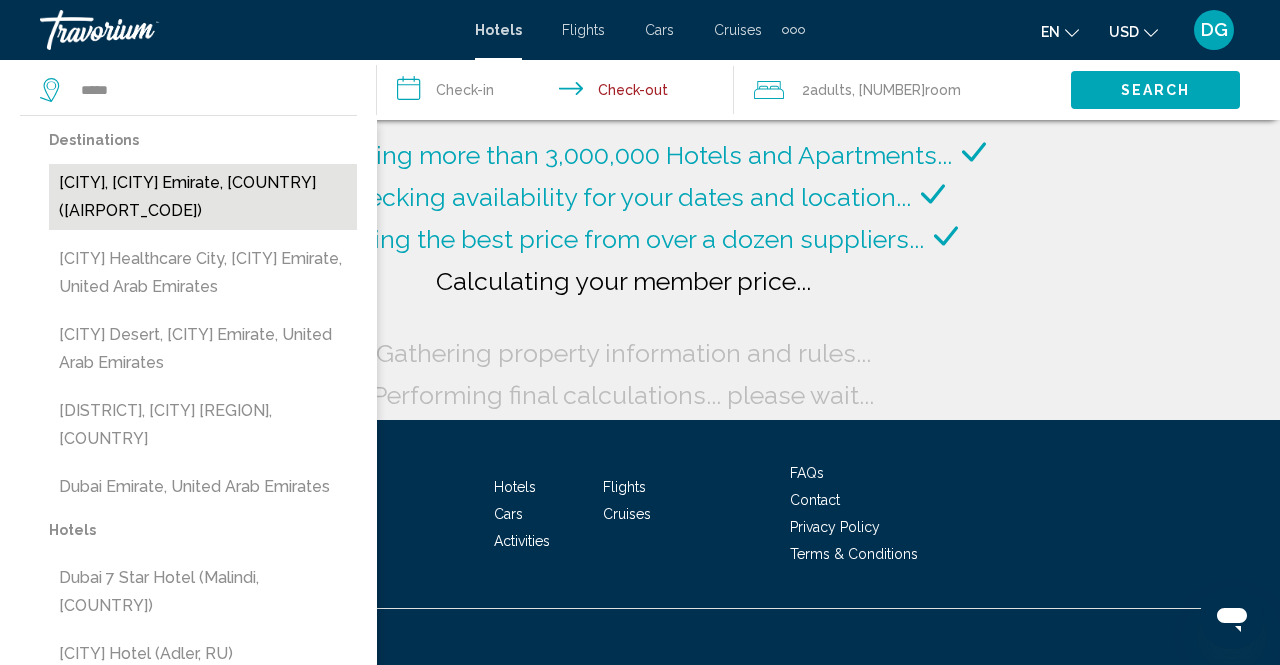 click on "[CITY], [CITY] Emirate, [COUNTRY] ([AIRPORT_CODE])" at bounding box center (203, 197) 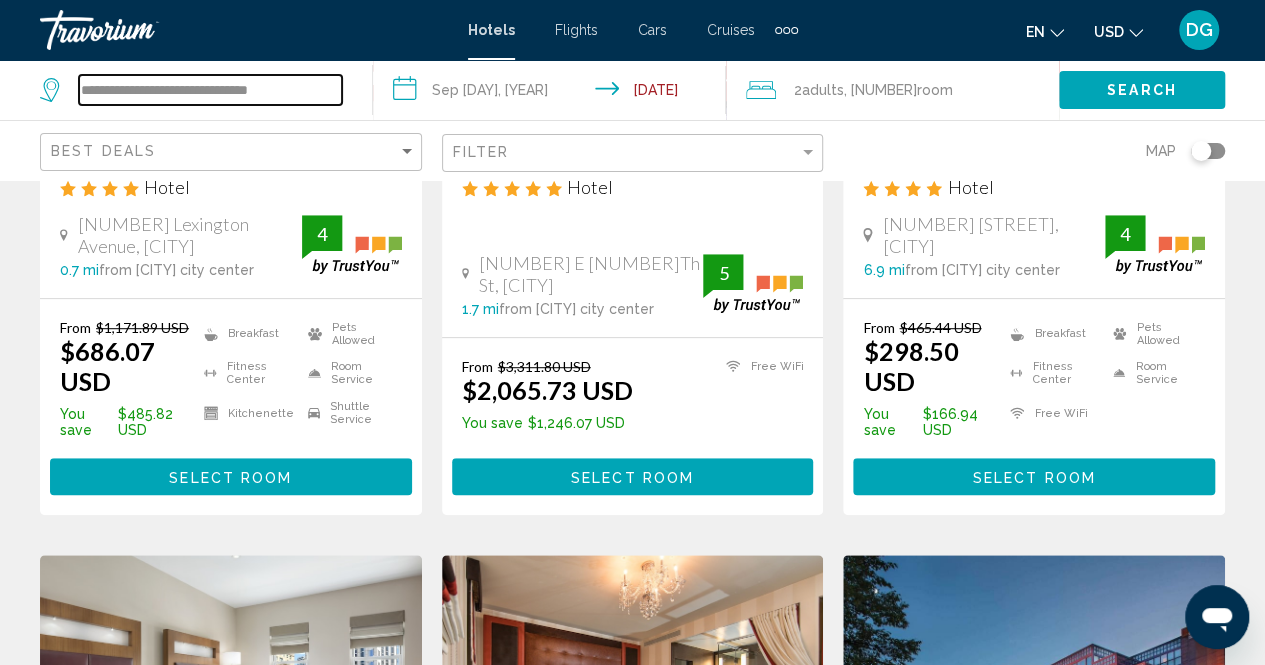 scroll, scrollTop: 300, scrollLeft: 0, axis: vertical 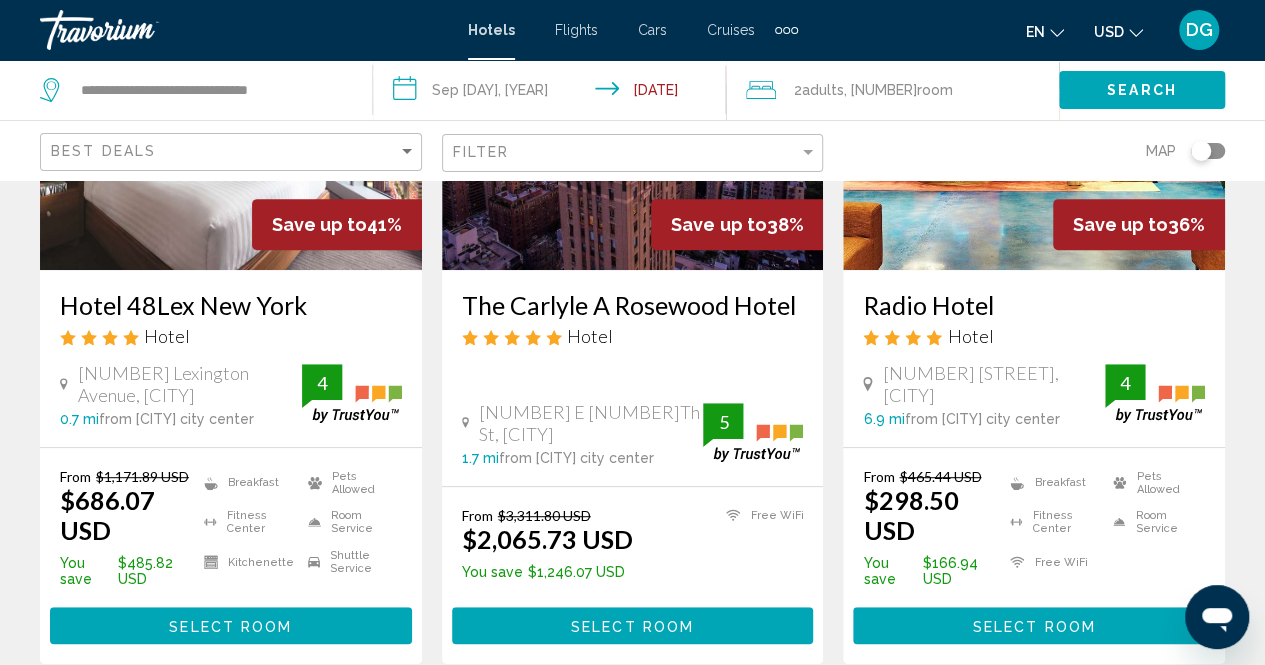 click on "Hotels" at bounding box center [491, 30] 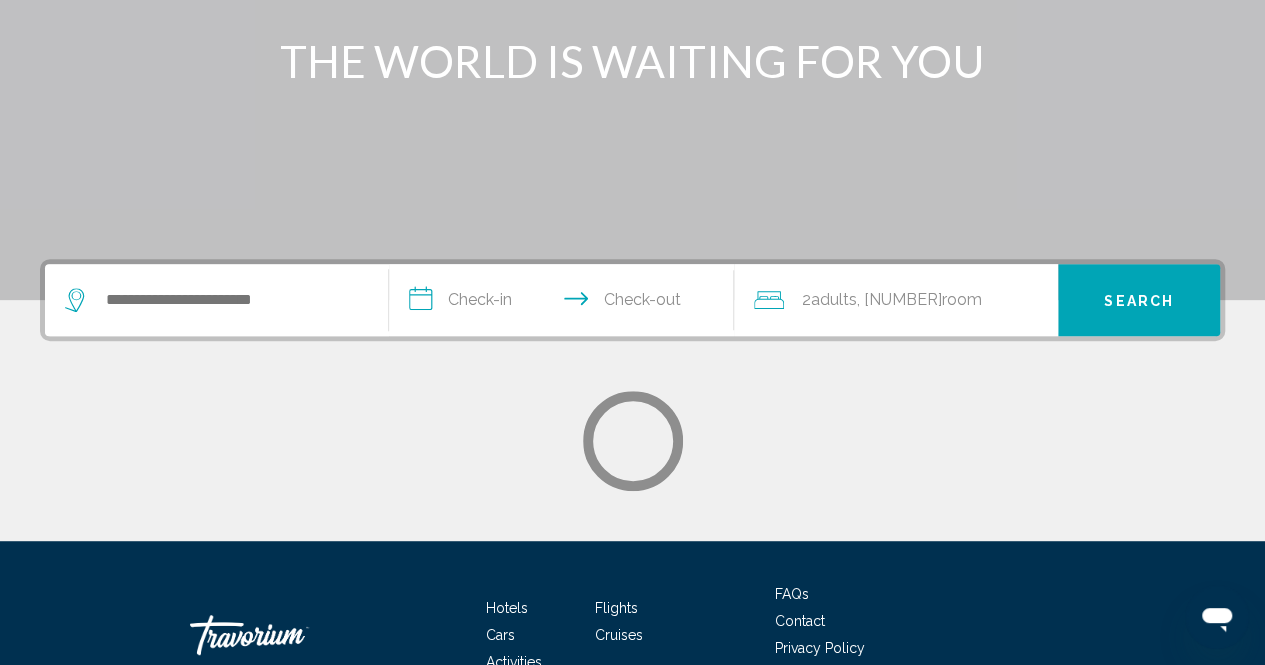 scroll, scrollTop: 0, scrollLeft: 0, axis: both 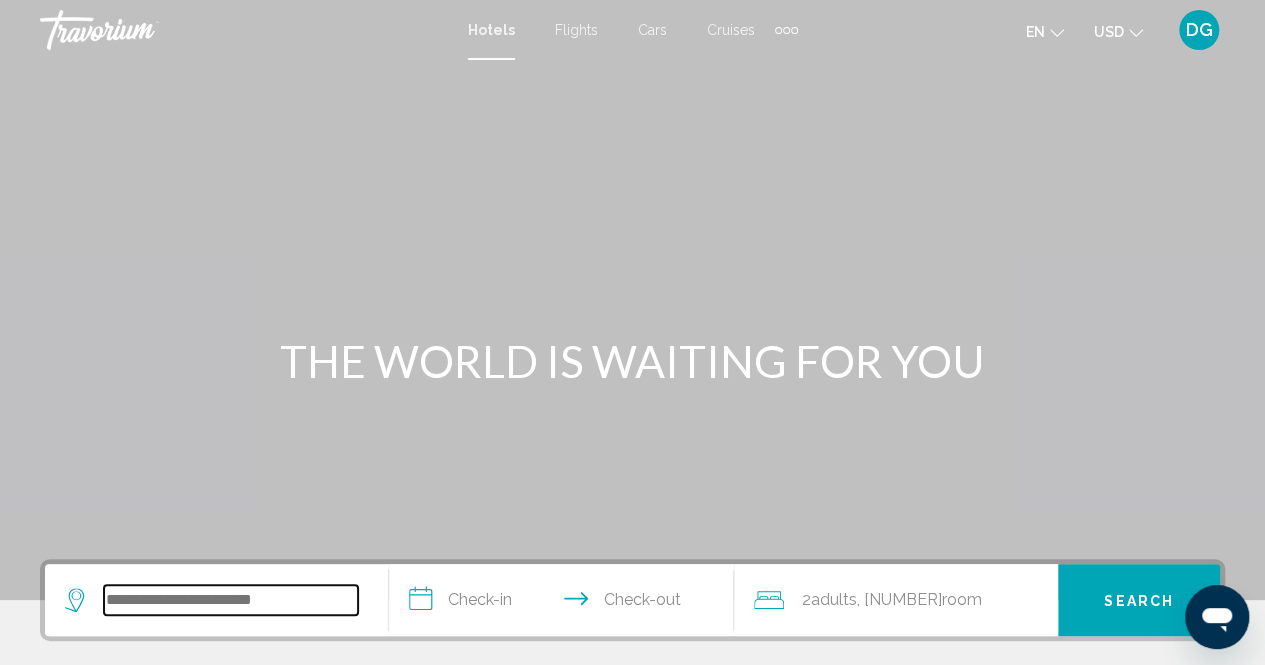 click at bounding box center (231, 600) 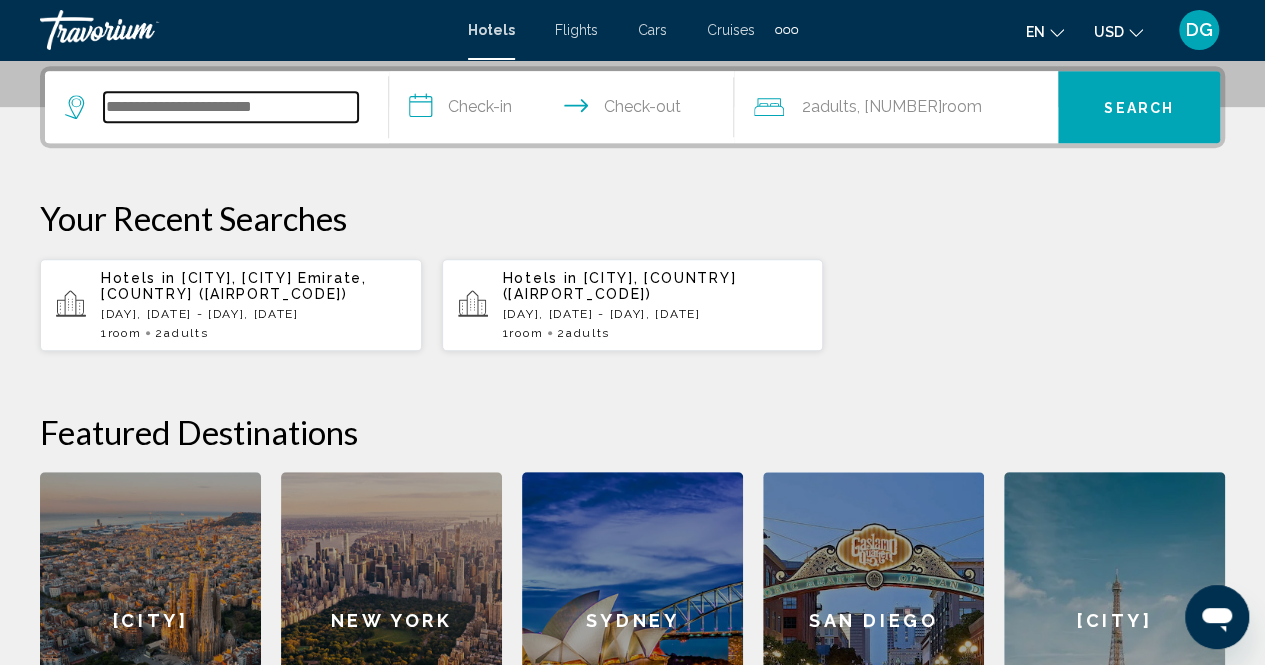 scroll, scrollTop: 494, scrollLeft: 0, axis: vertical 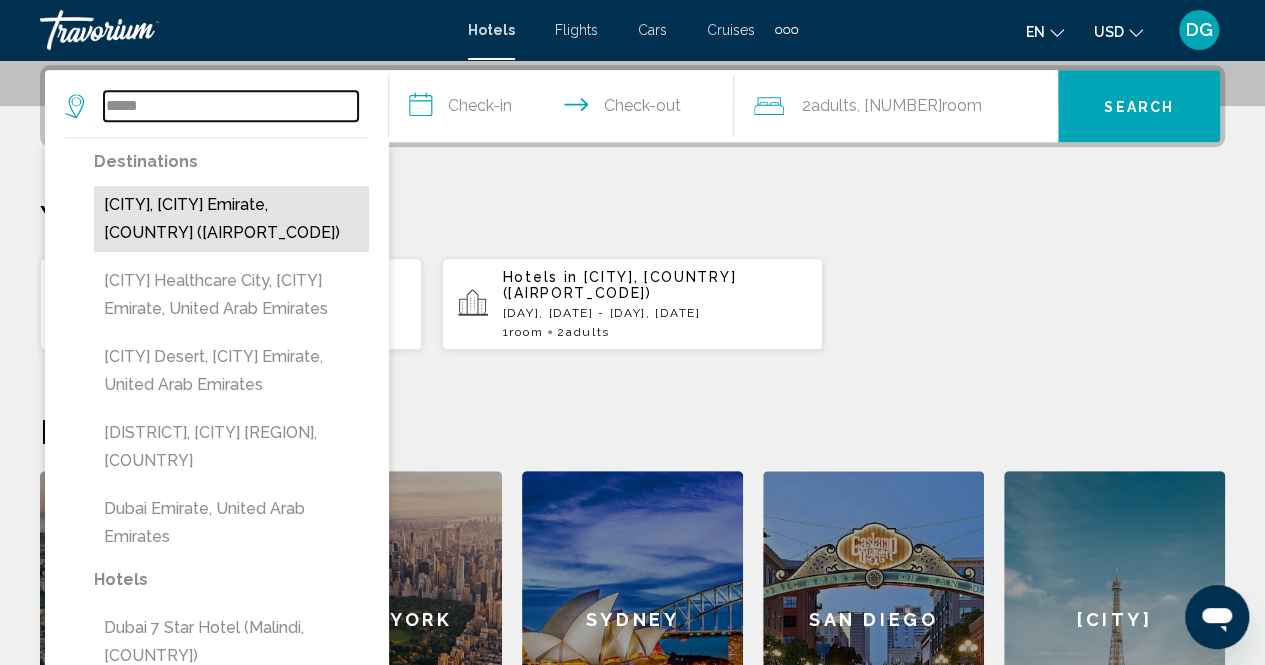 type on "*****" 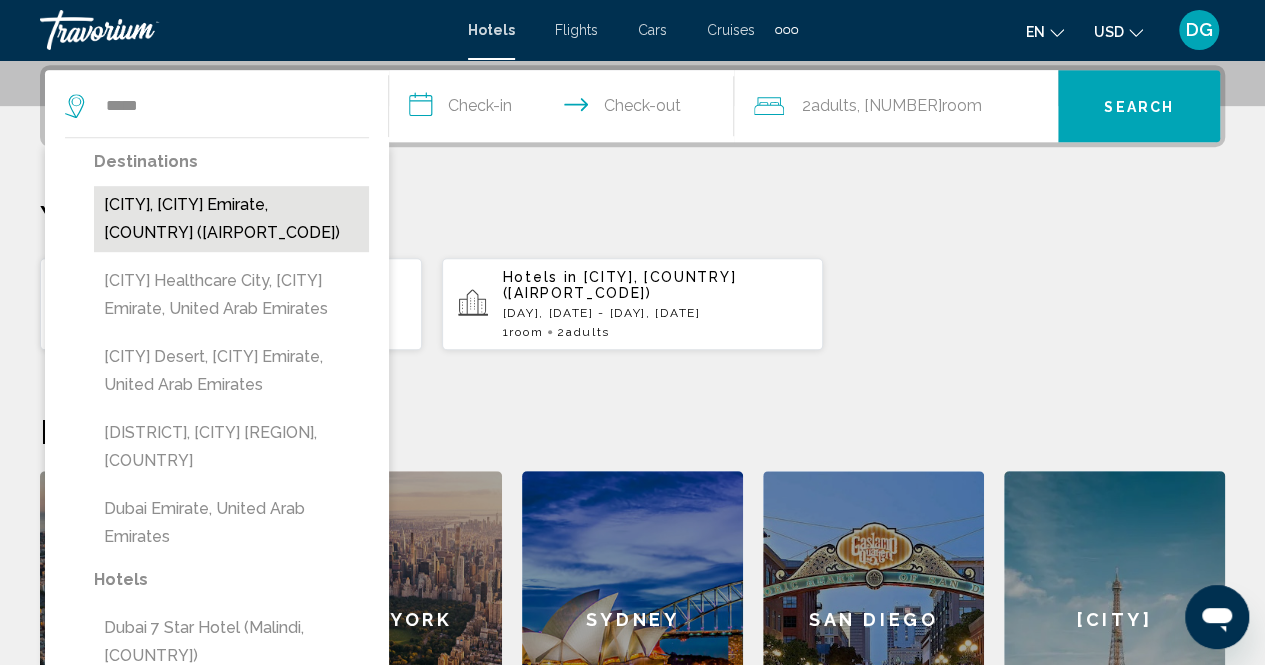 click on "[CITY], [CITY] Emirate, [COUNTRY] ([AIRPORT_CODE])" at bounding box center [231, 219] 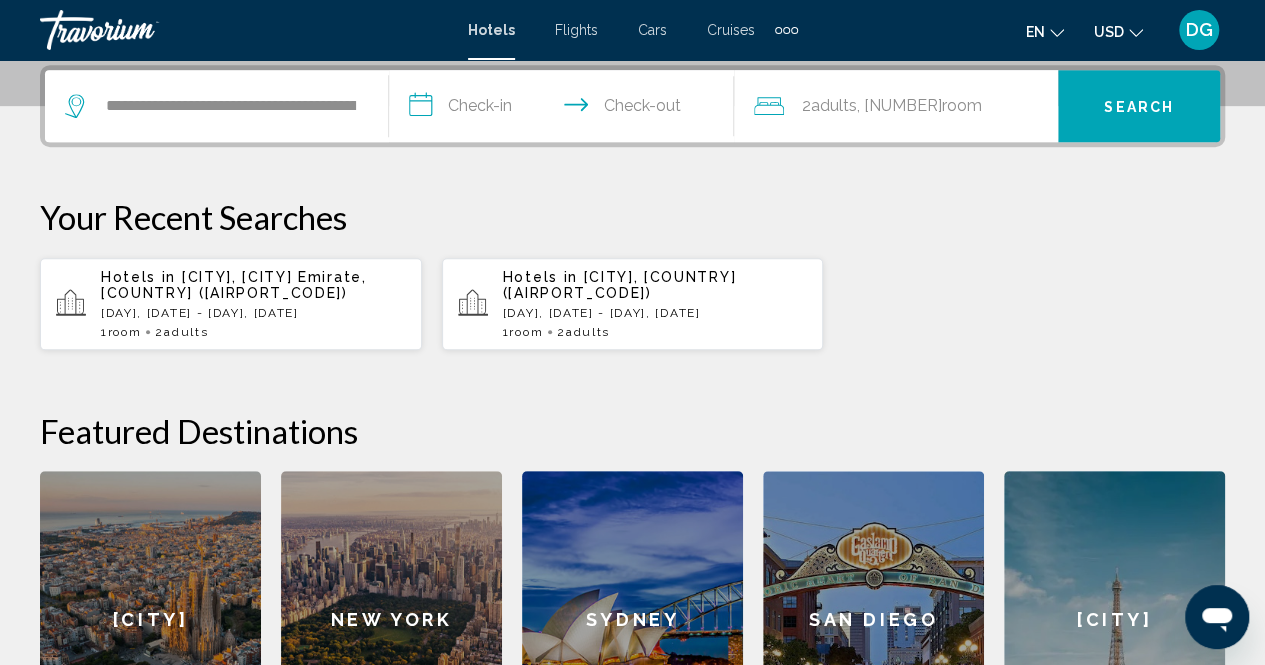click on "**********" at bounding box center (565, 109) 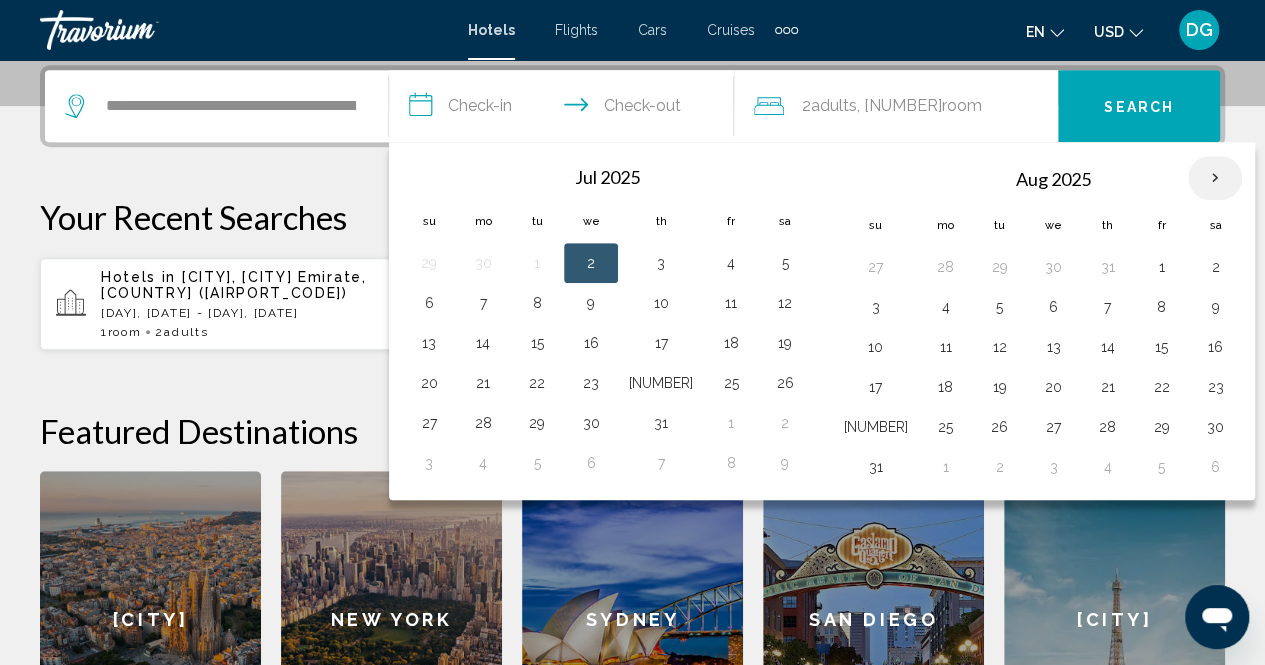 click at bounding box center [1215, 178] 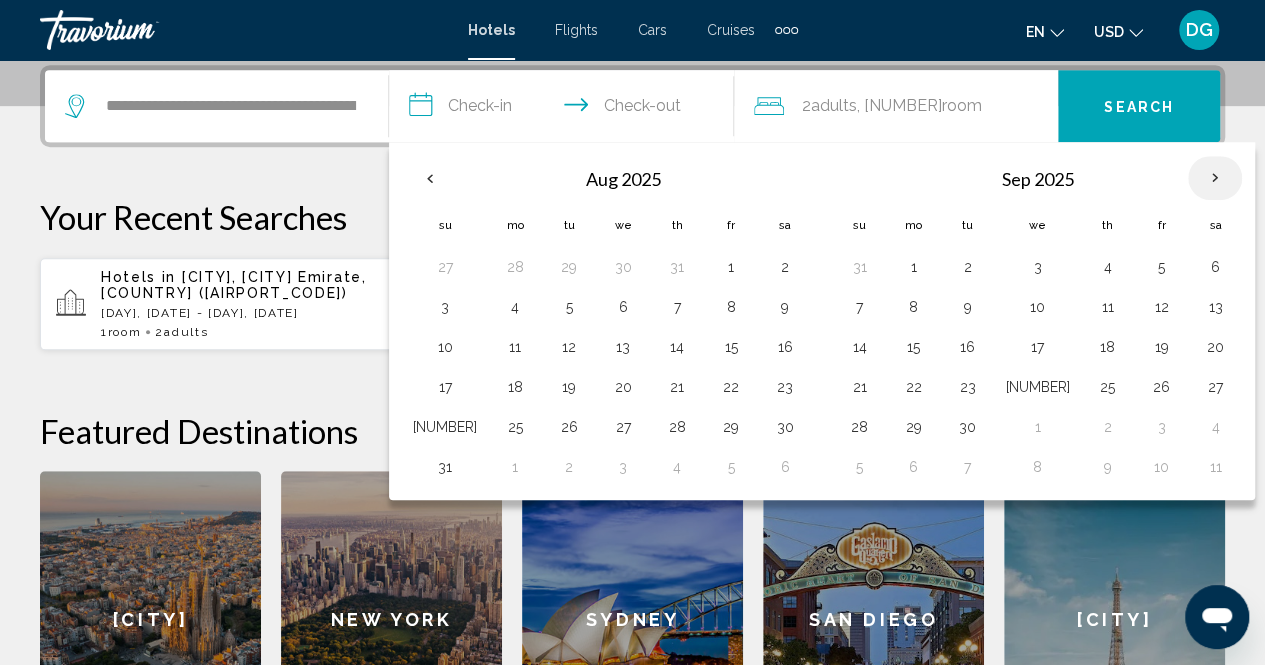 click at bounding box center [1215, 178] 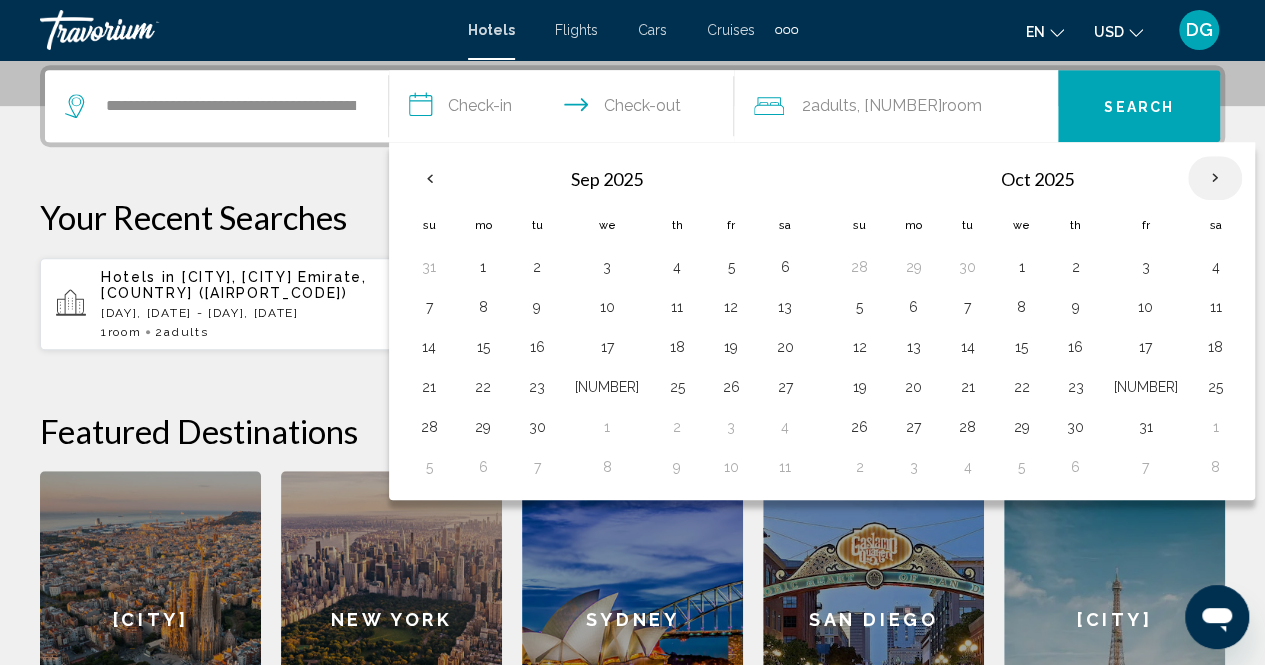 click at bounding box center (1215, 178) 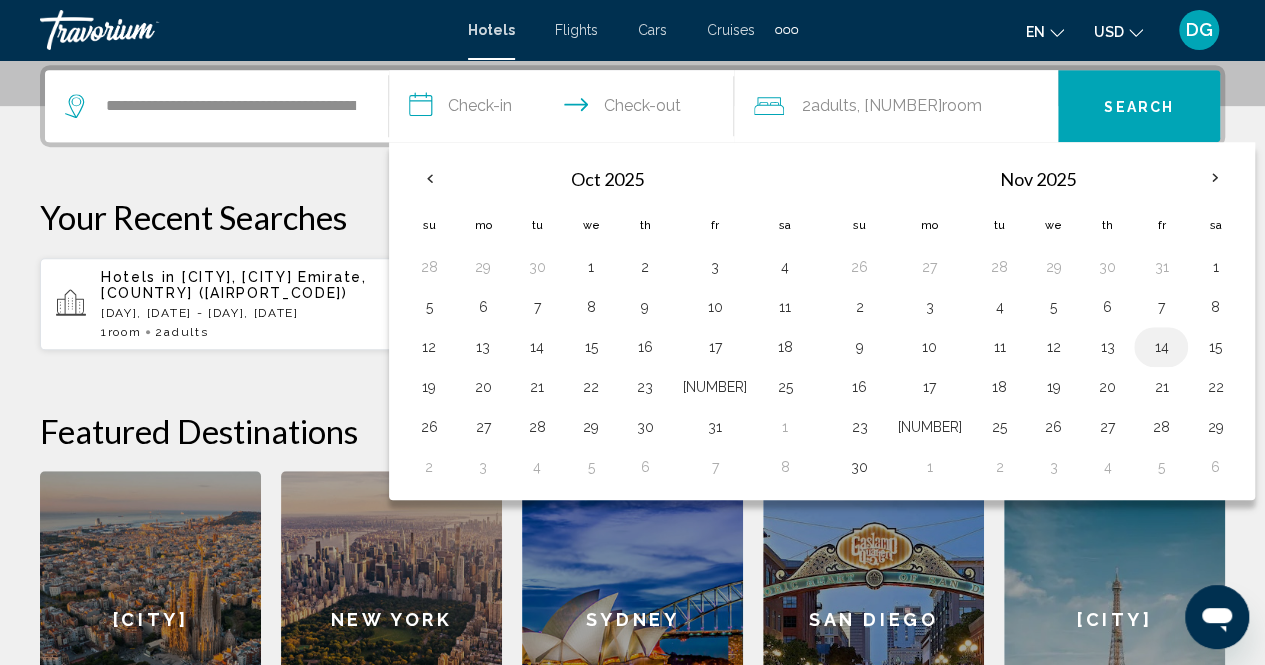 click on "14" at bounding box center [1161, 347] 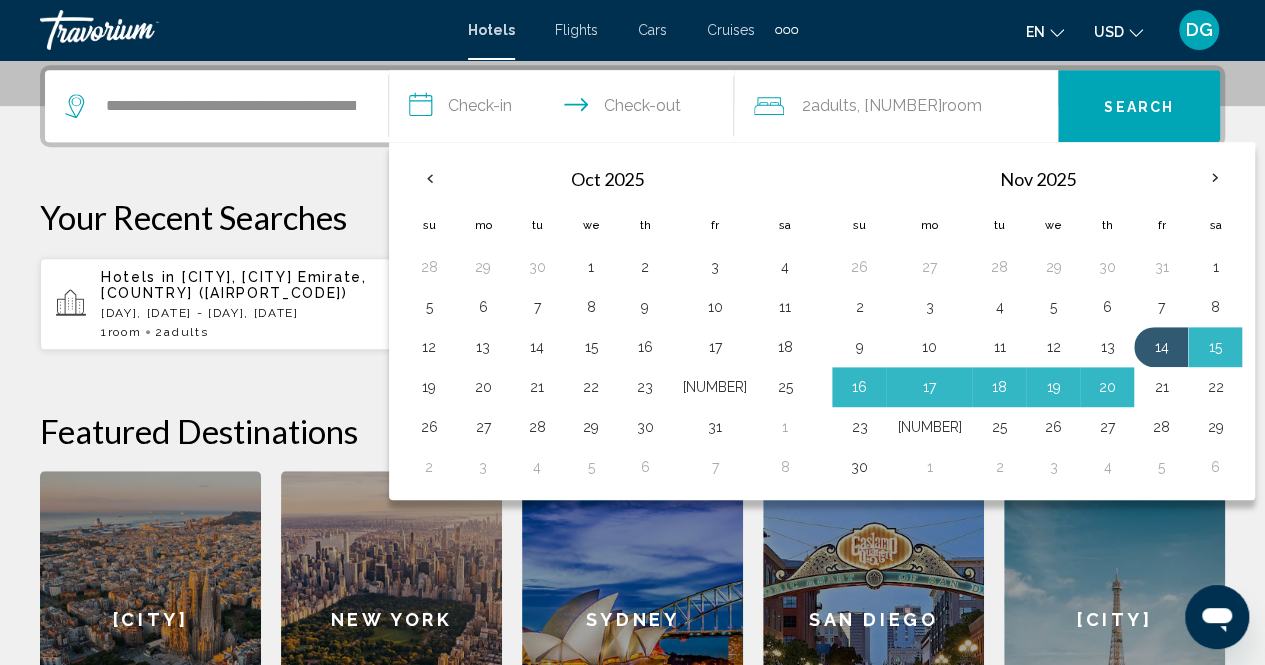 drag, startPoint x: 1088, startPoint y: 383, endPoint x: 1072, endPoint y: 384, distance: 16.03122 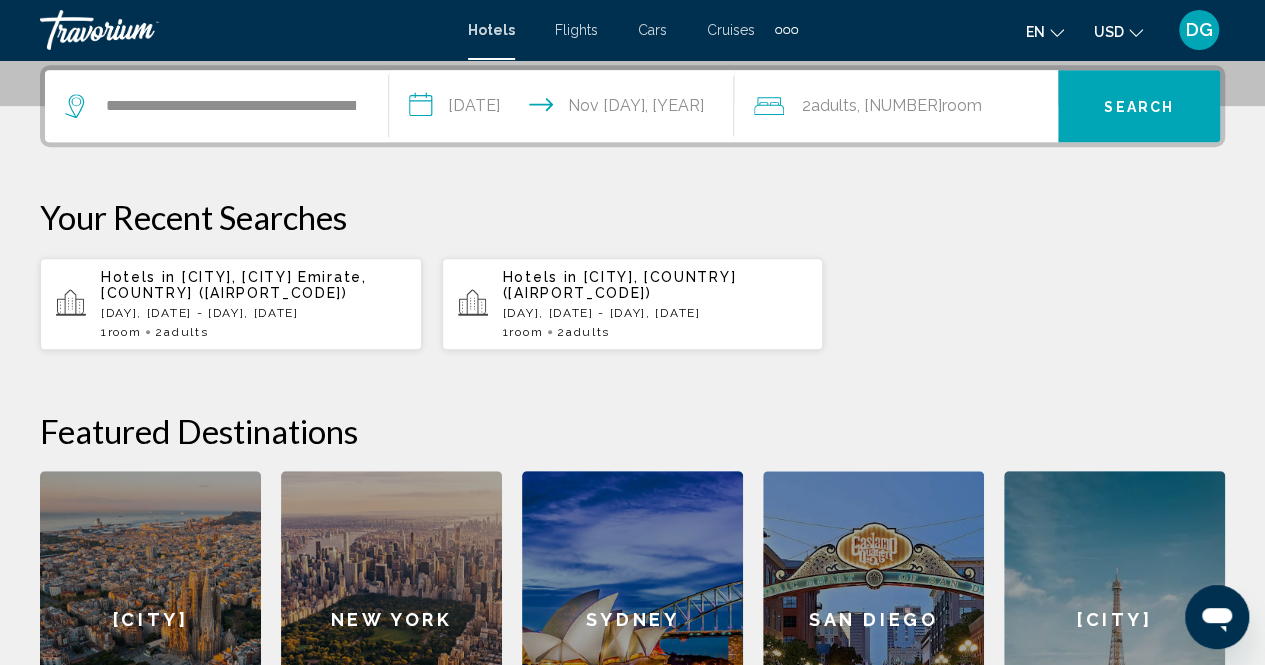 click on "Search" at bounding box center [1139, 107] 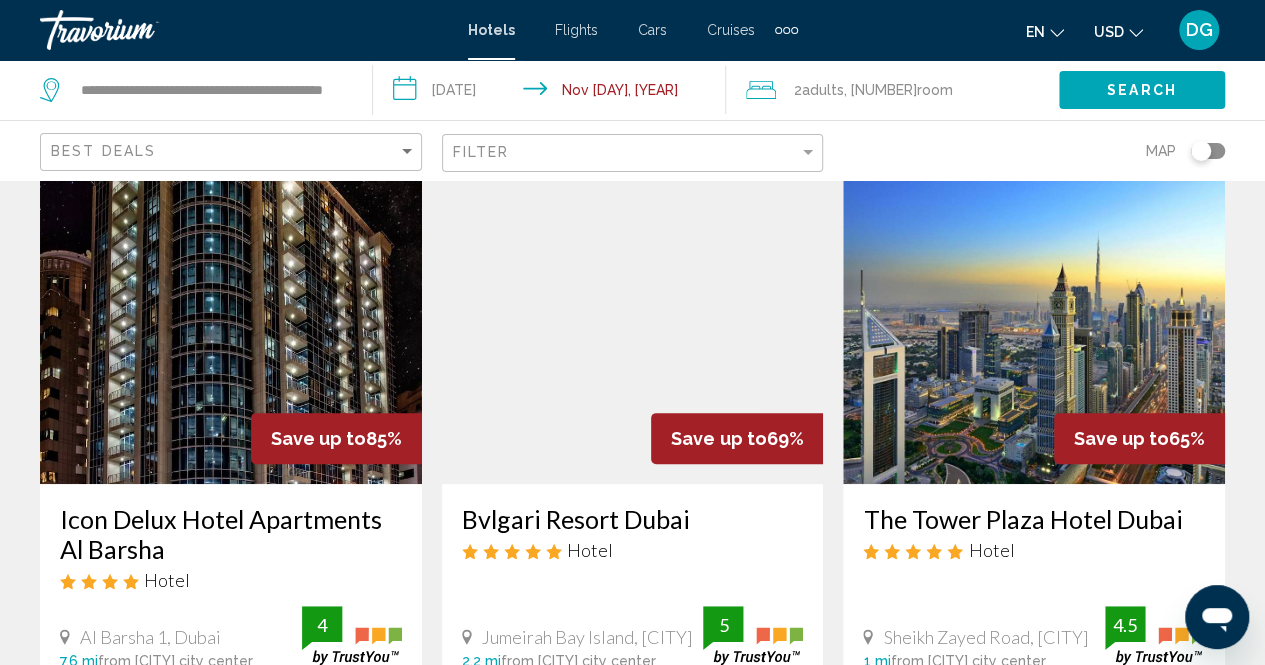 scroll, scrollTop: 200, scrollLeft: 0, axis: vertical 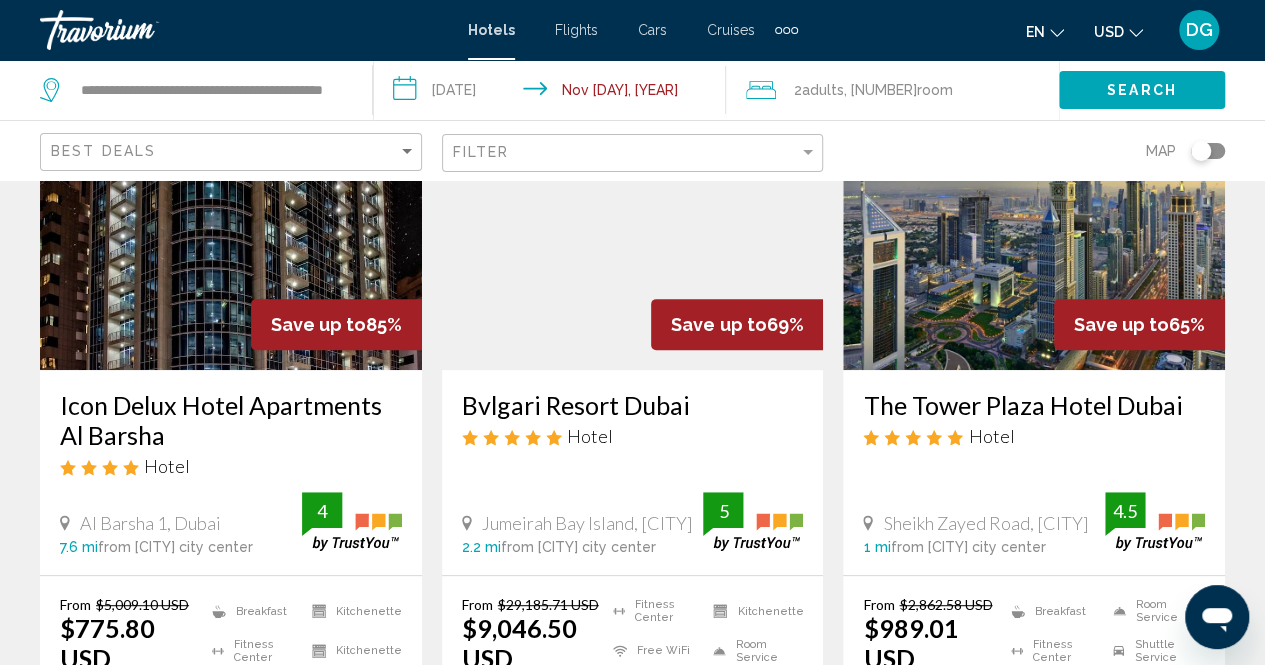 click on "Save up to" at bounding box center [318, 324] 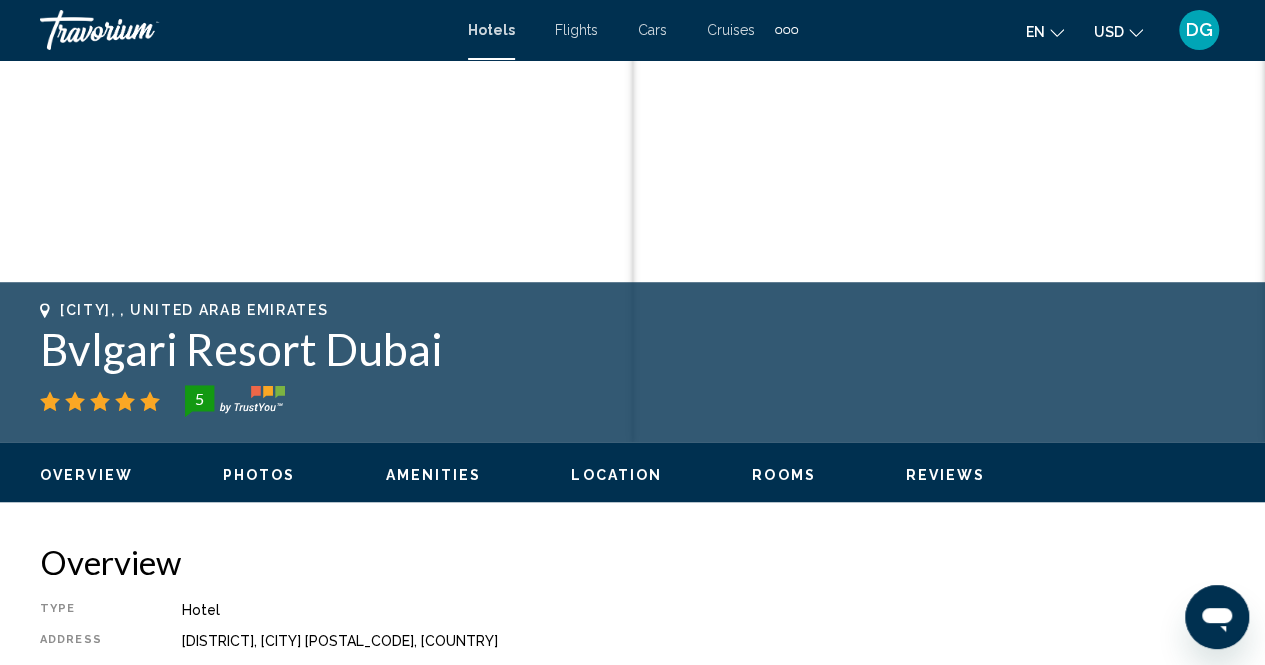 scroll, scrollTop: 402, scrollLeft: 0, axis: vertical 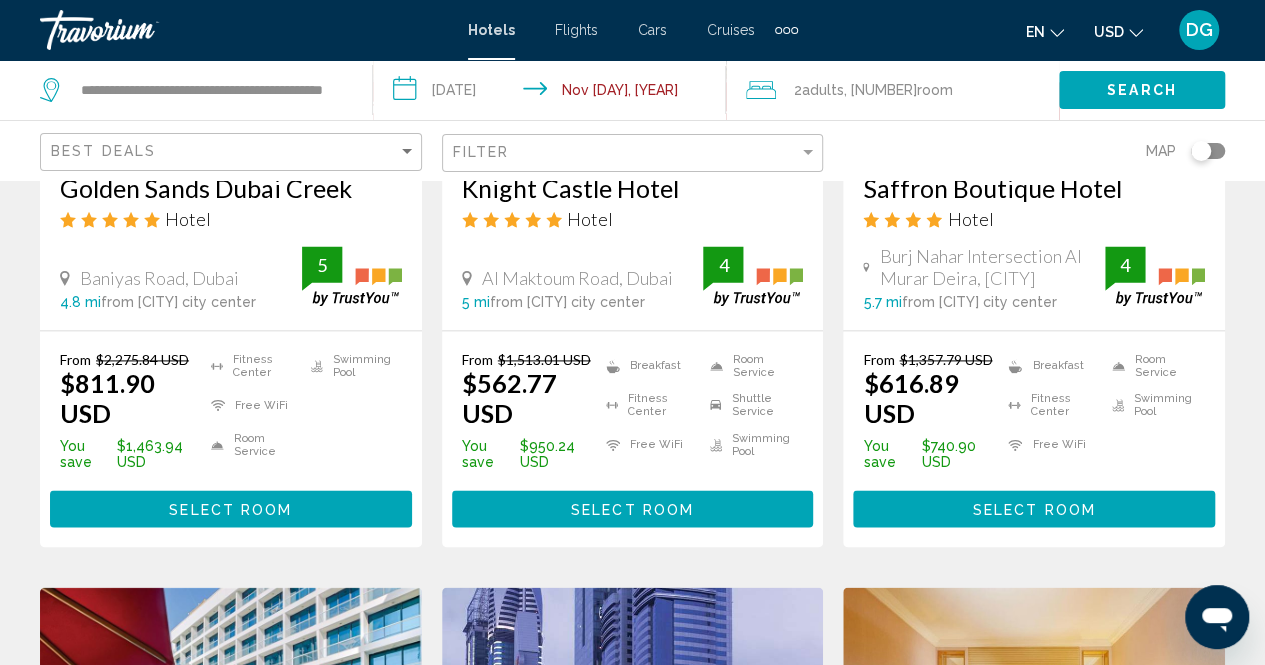 click on "Select Room" at bounding box center [230, 509] 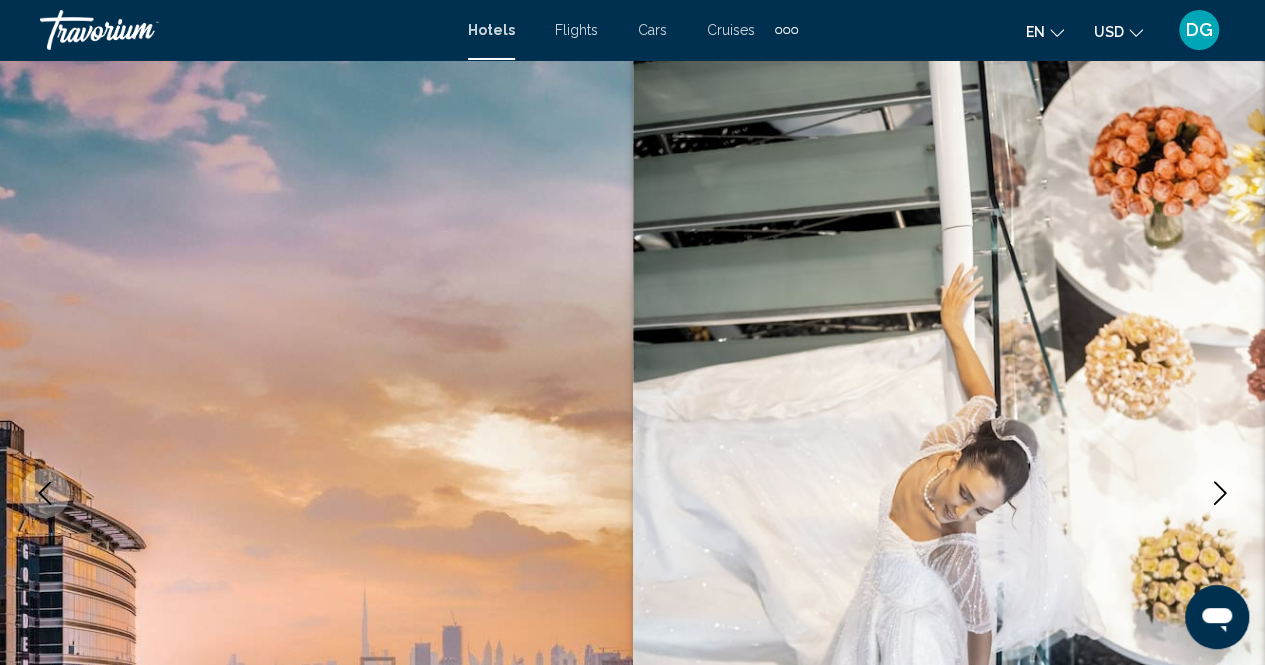 scroll, scrollTop: 0, scrollLeft: 0, axis: both 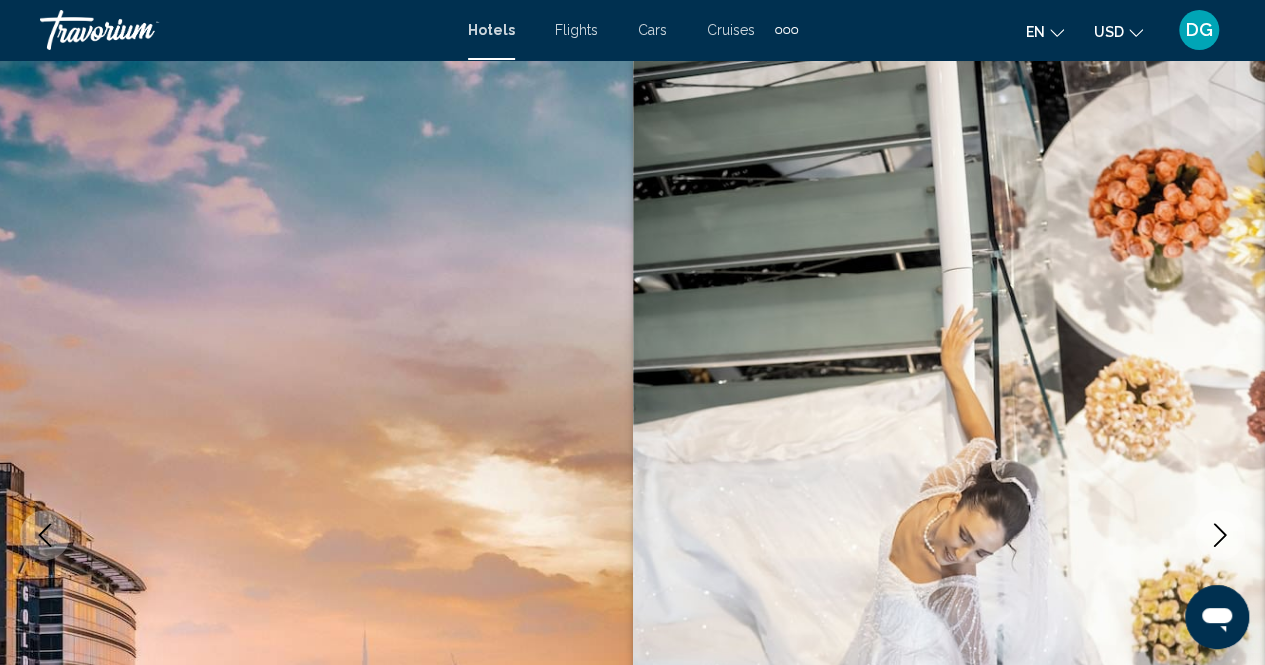 click on "Flights" at bounding box center [576, 30] 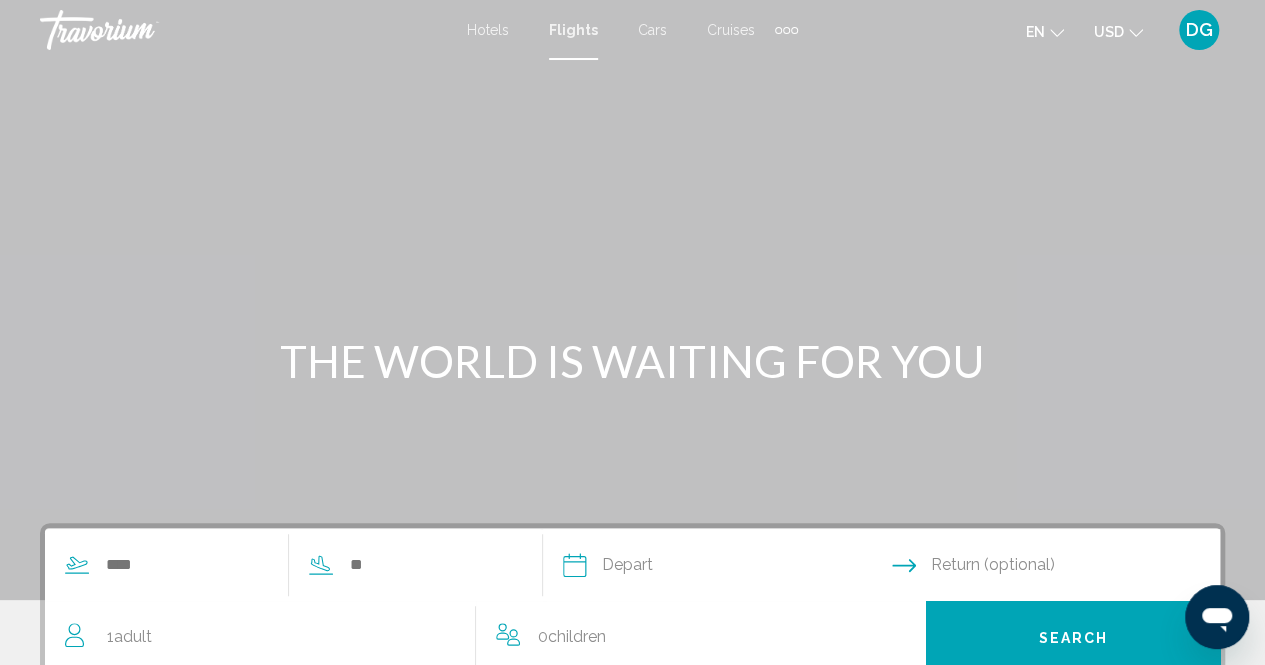 click on "Cars" at bounding box center (652, 30) 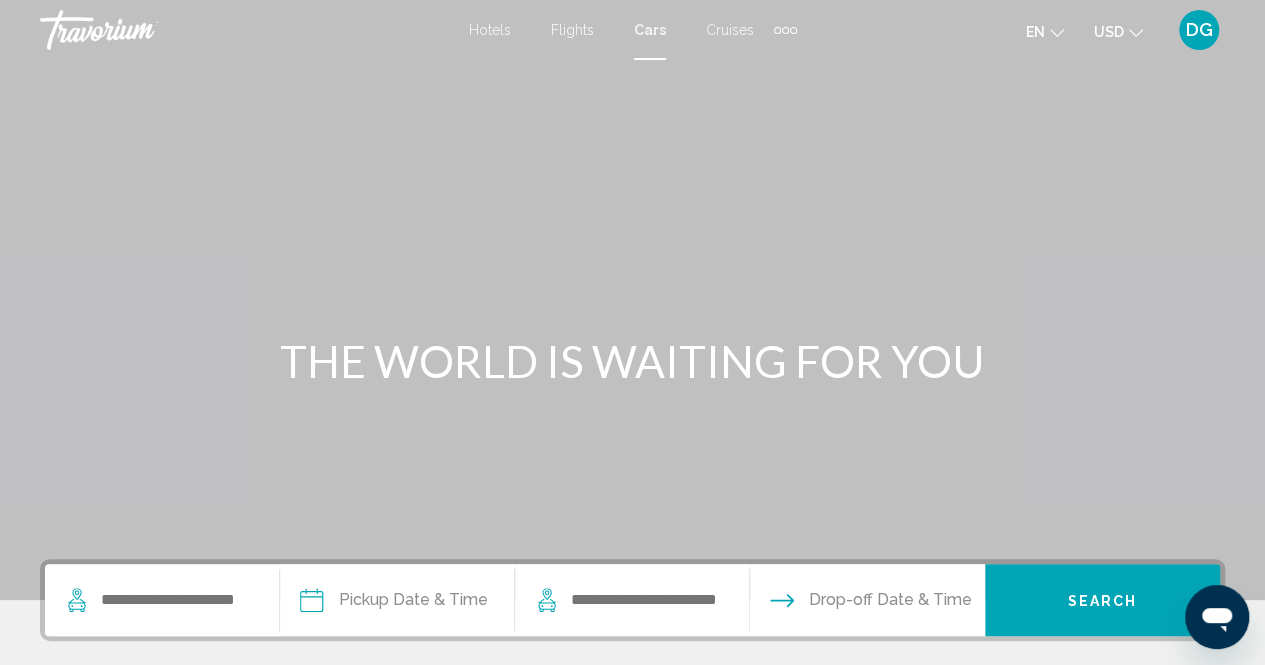 click on "Flights" at bounding box center [572, 30] 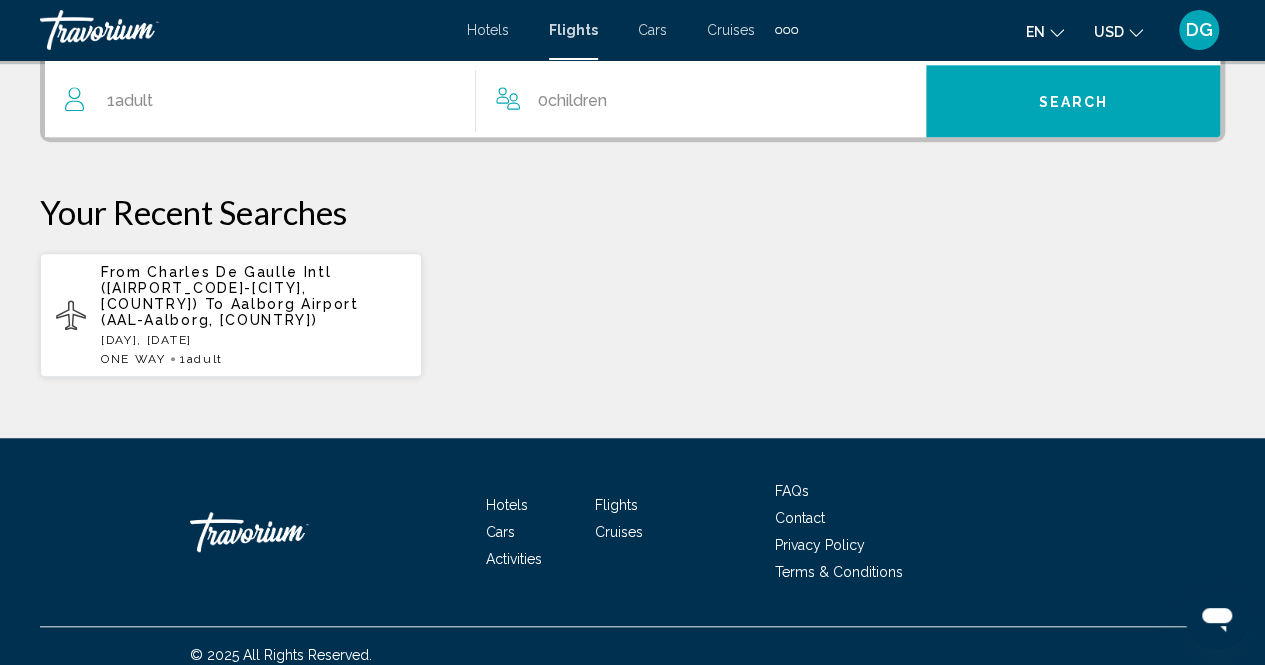 scroll, scrollTop: 0, scrollLeft: 0, axis: both 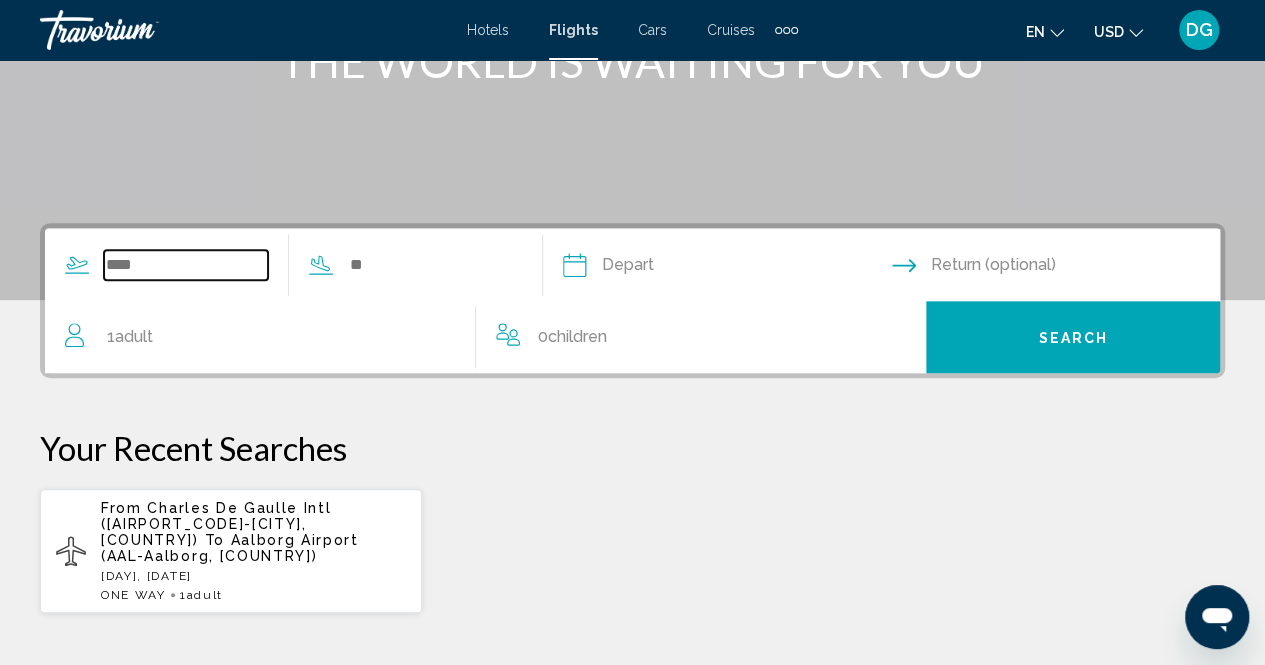 click at bounding box center [186, 265] 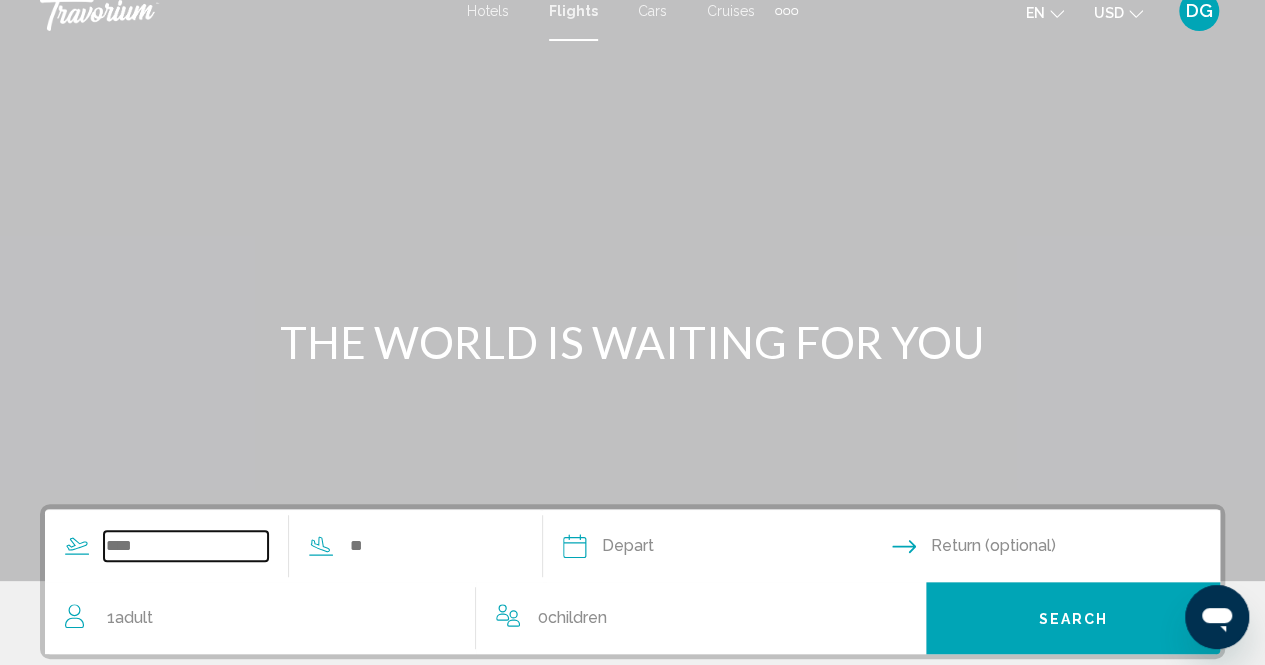 scroll, scrollTop: 0, scrollLeft: 0, axis: both 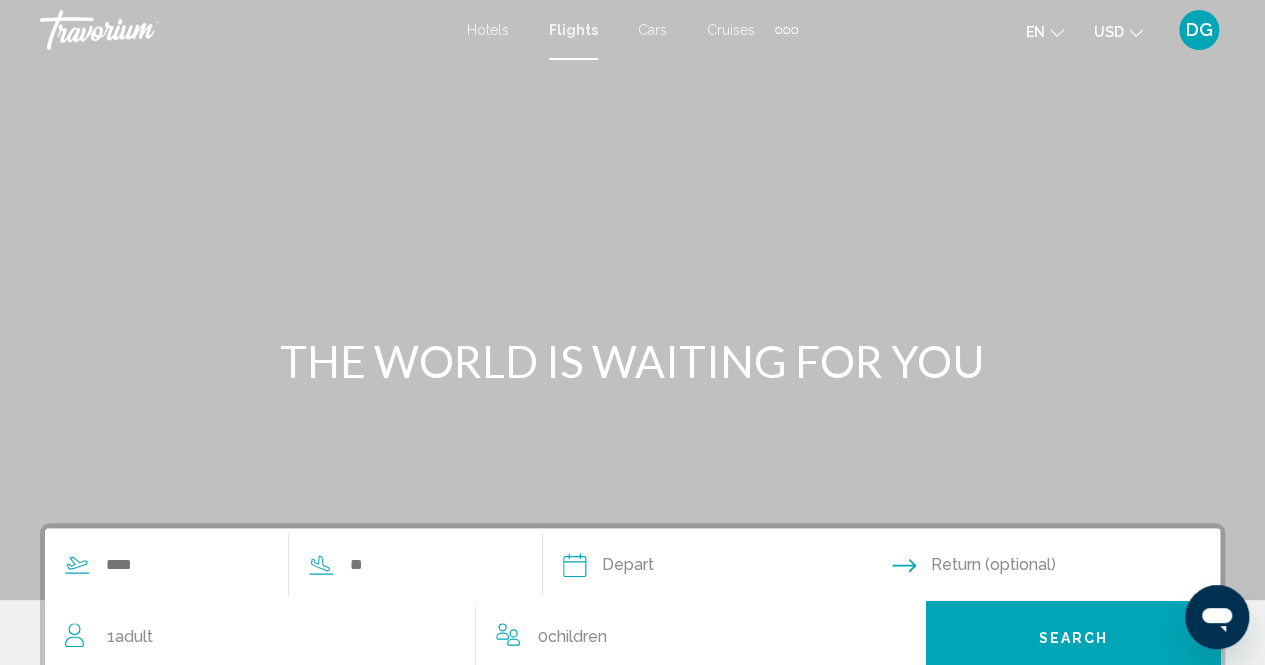 click on "Cars" at bounding box center (652, 30) 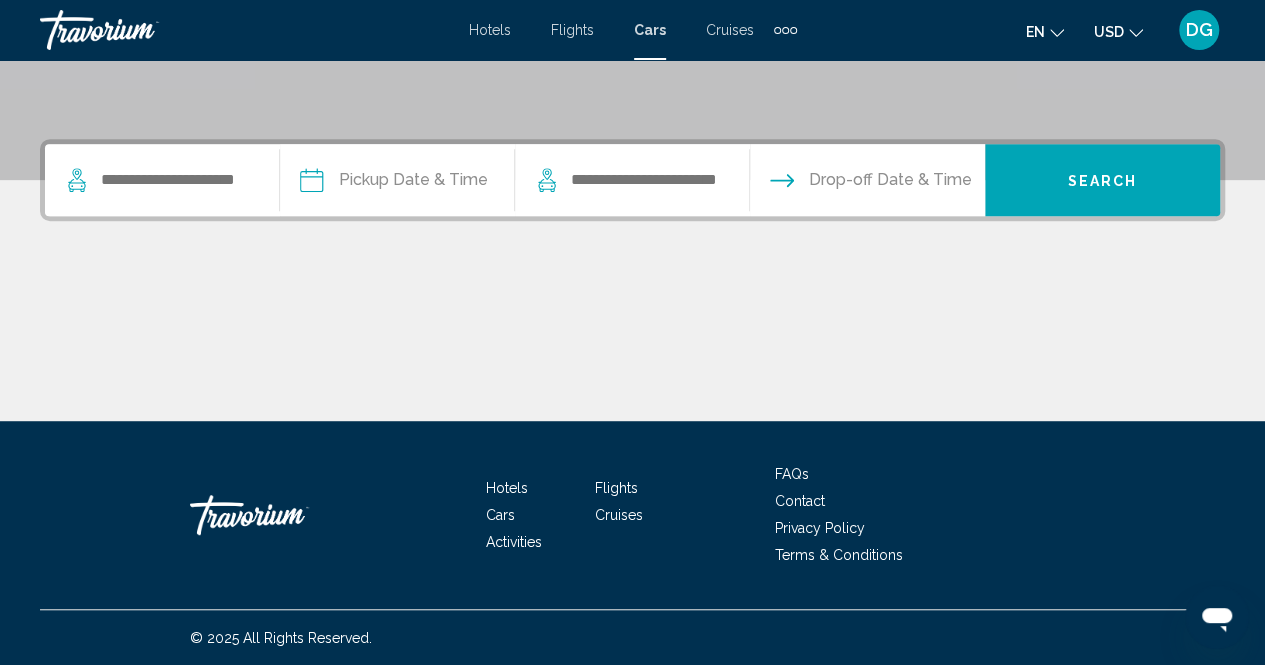 scroll, scrollTop: 0, scrollLeft: 0, axis: both 